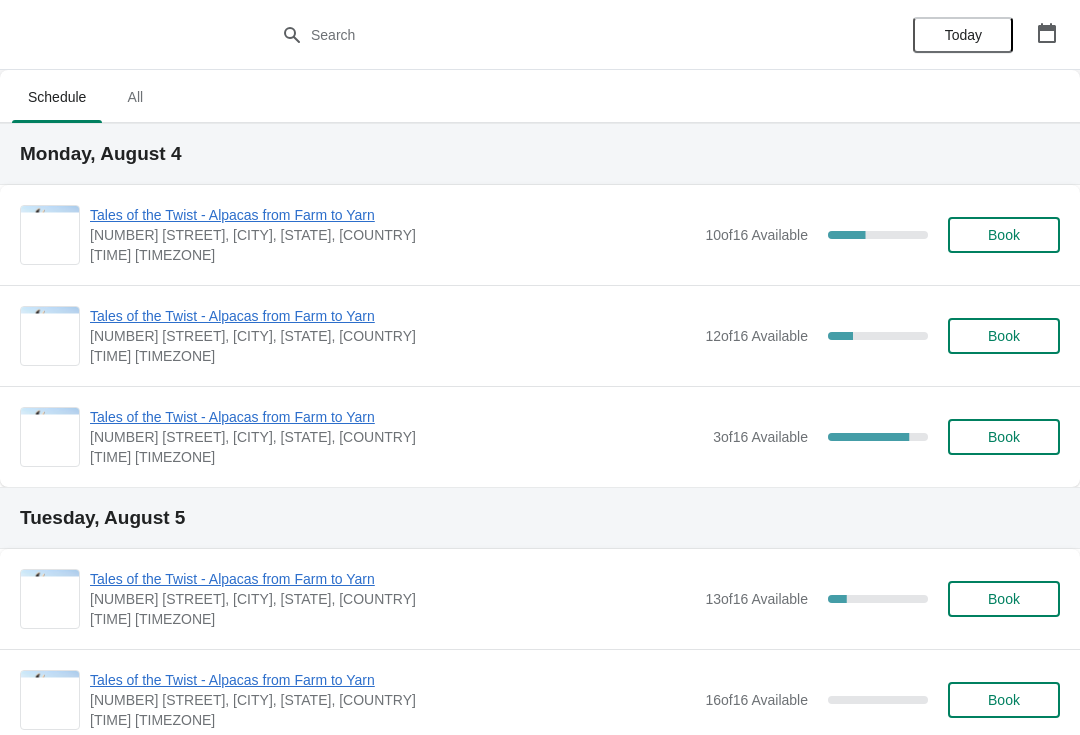 scroll, scrollTop: 0, scrollLeft: 0, axis: both 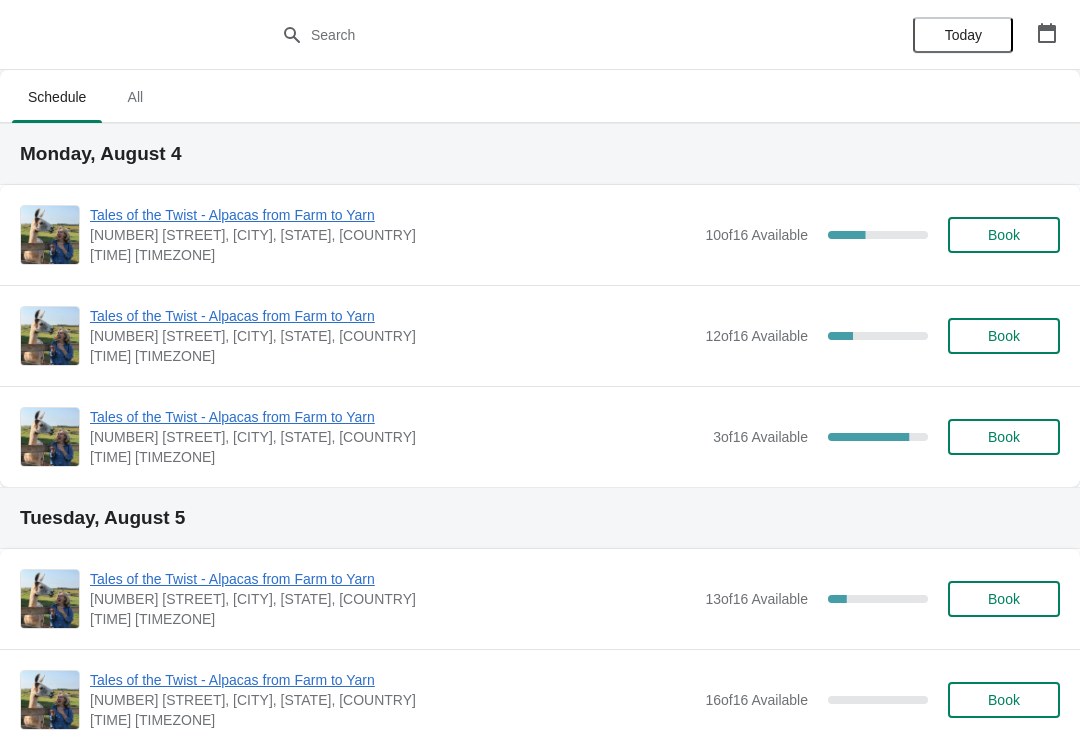 click on "Book" at bounding box center (1004, 336) 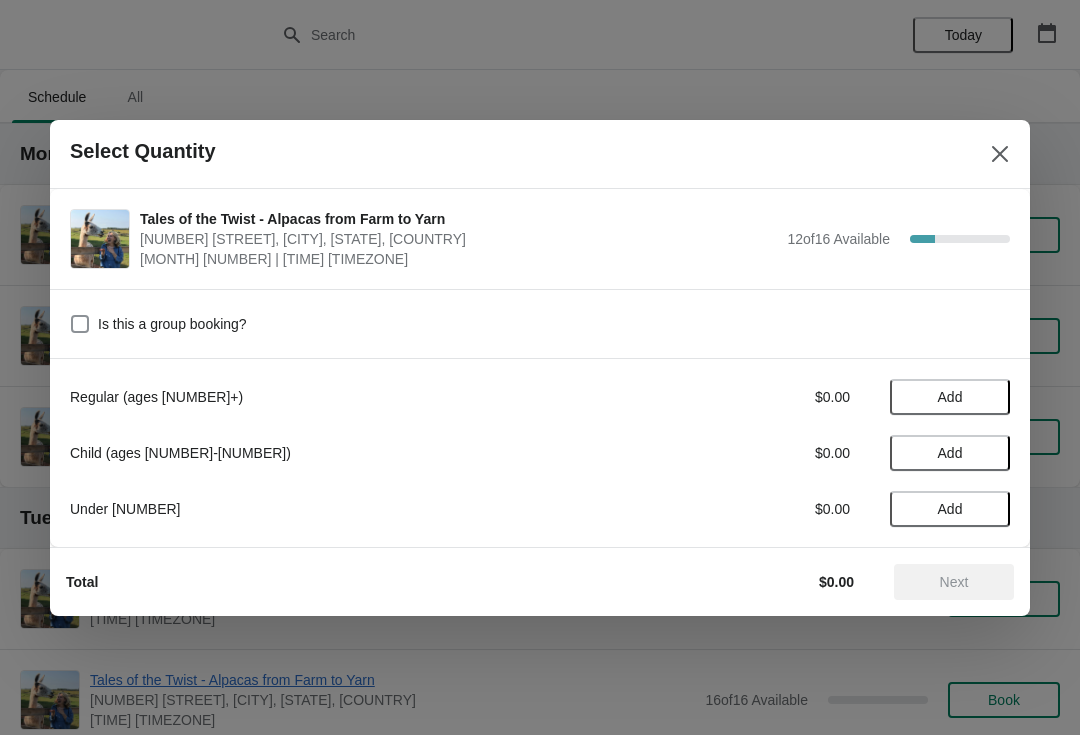 click 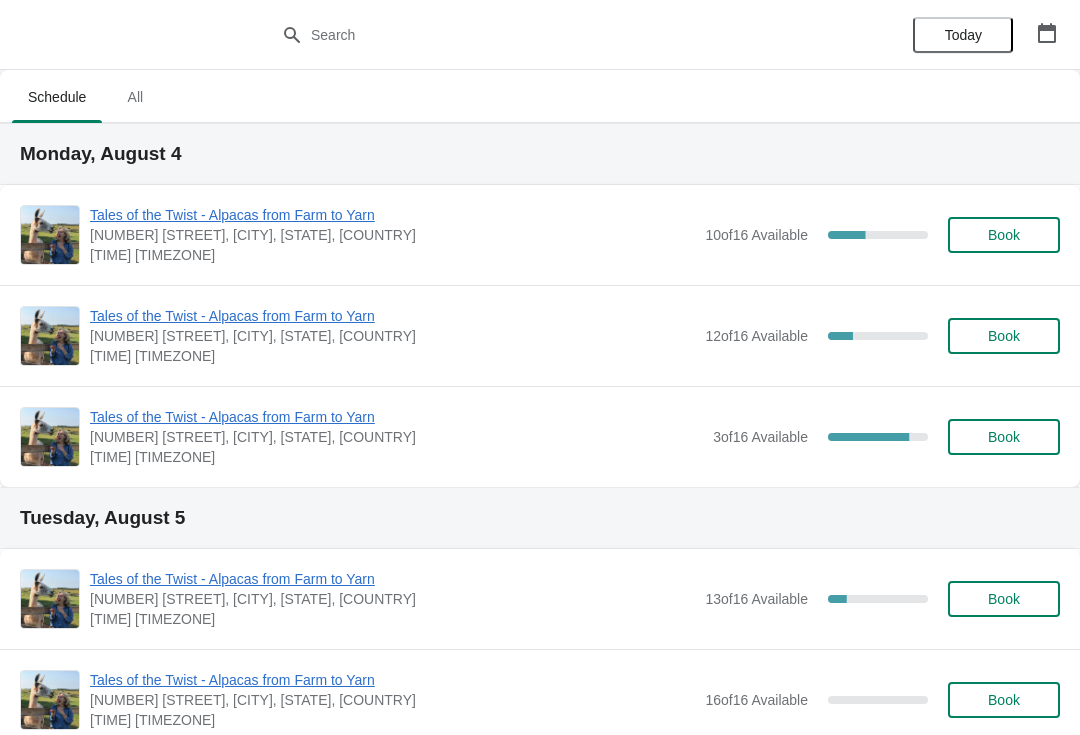 click on "Book" at bounding box center [1004, 336] 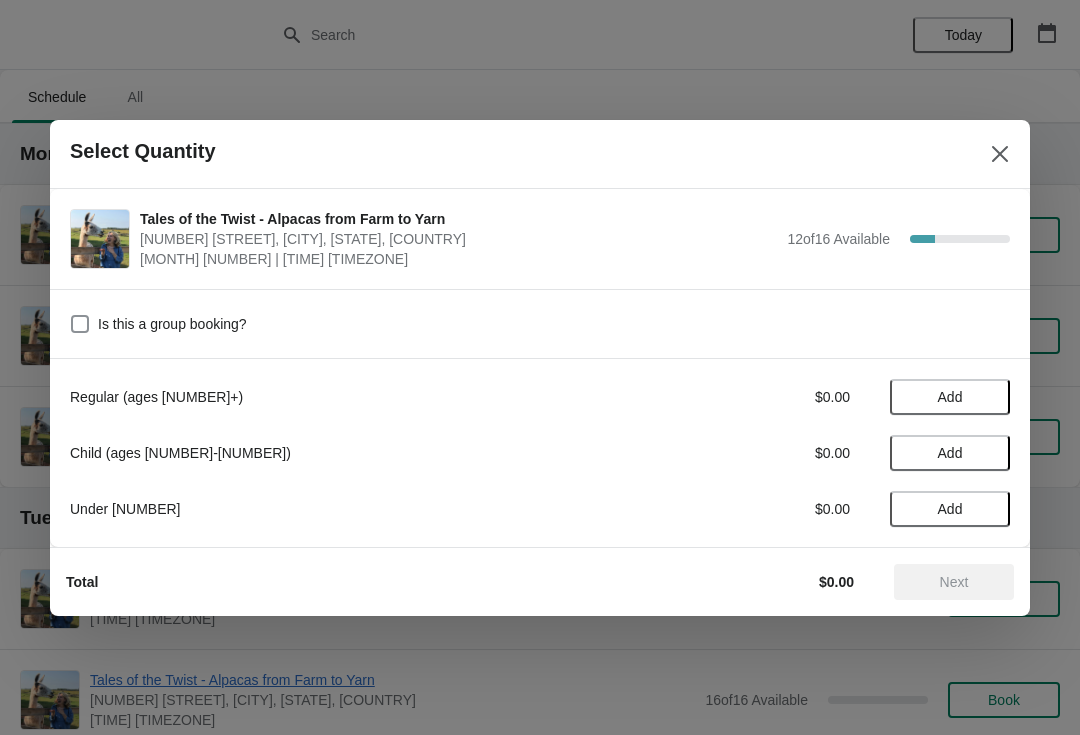 click on "Add" at bounding box center (950, 397) 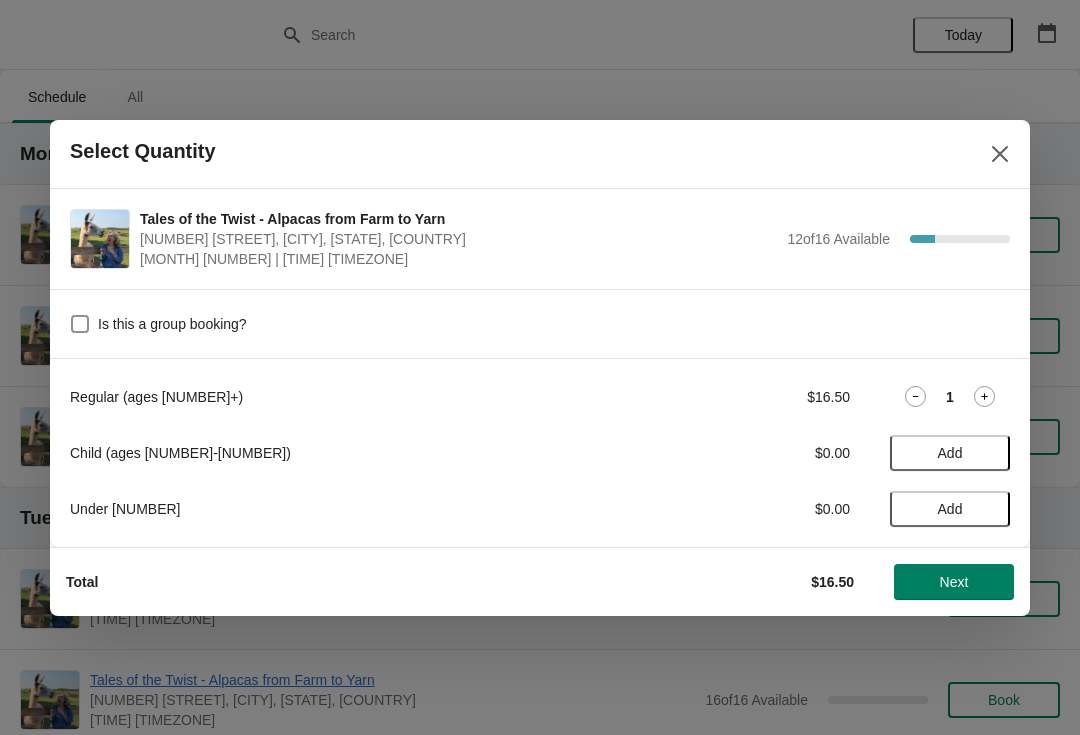click 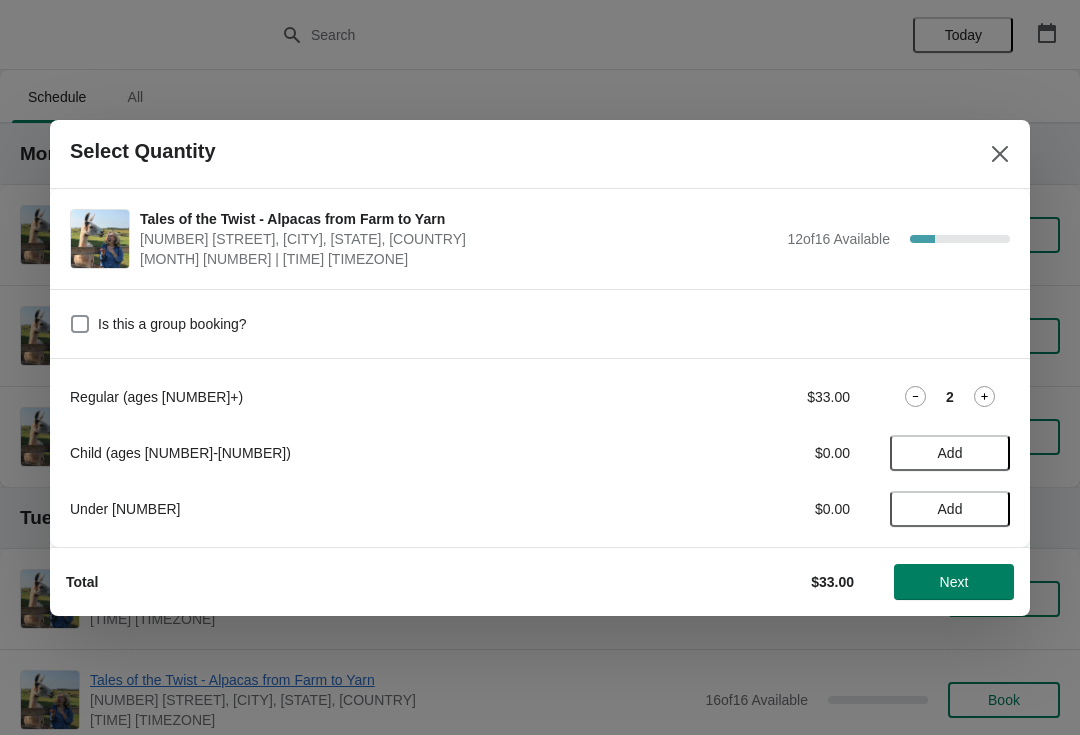 click on "Add" at bounding box center [950, 453] 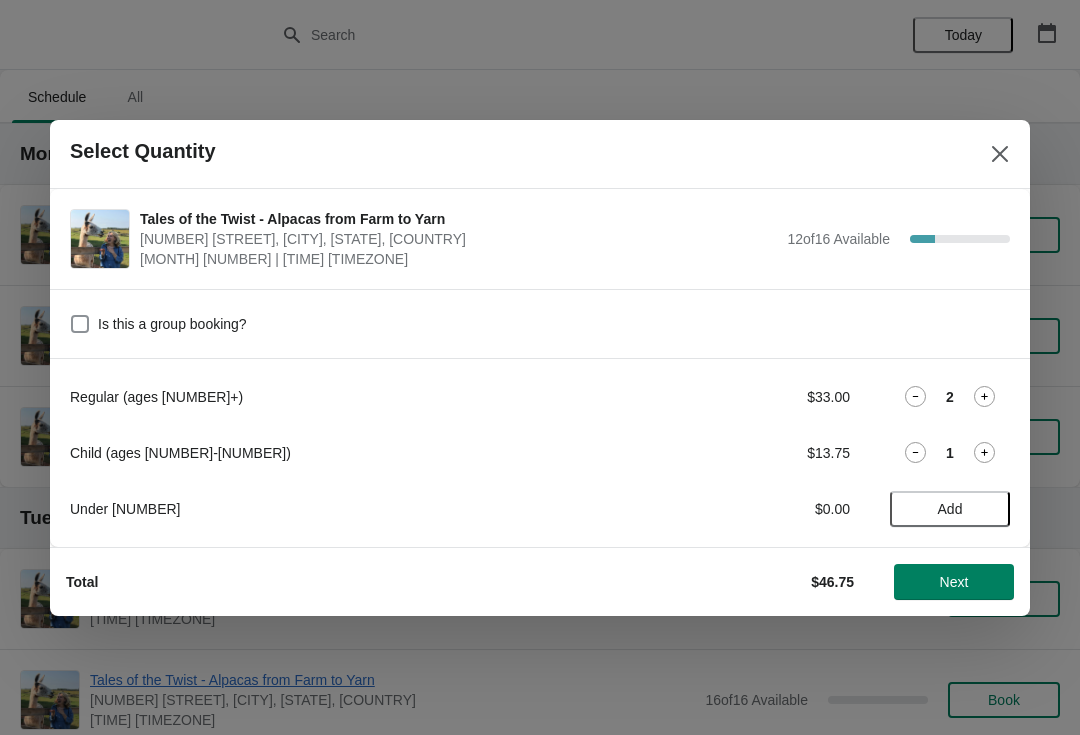 click 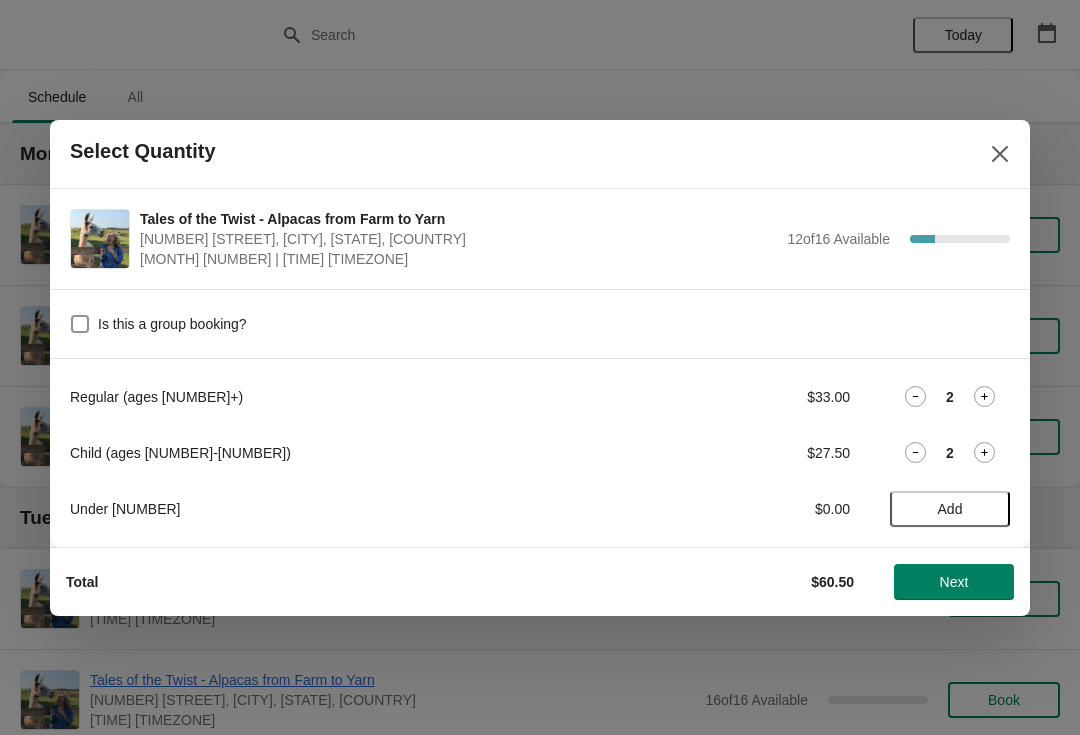 click on "Next" at bounding box center (954, 582) 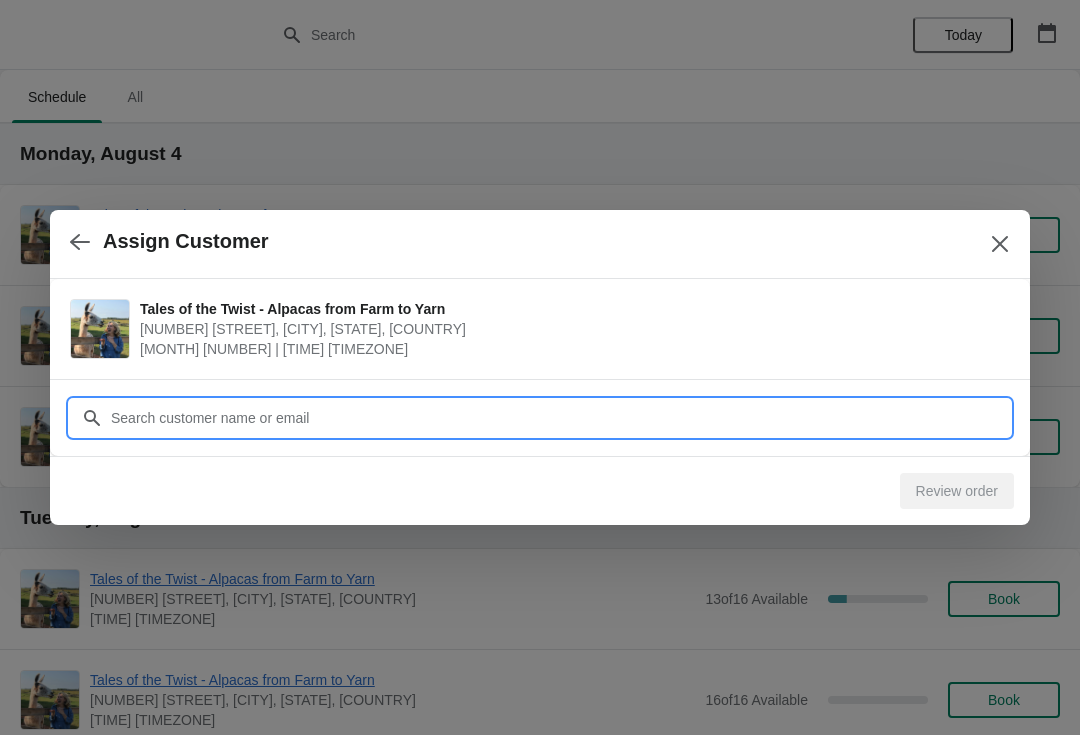 click on "Customer" at bounding box center (560, 418) 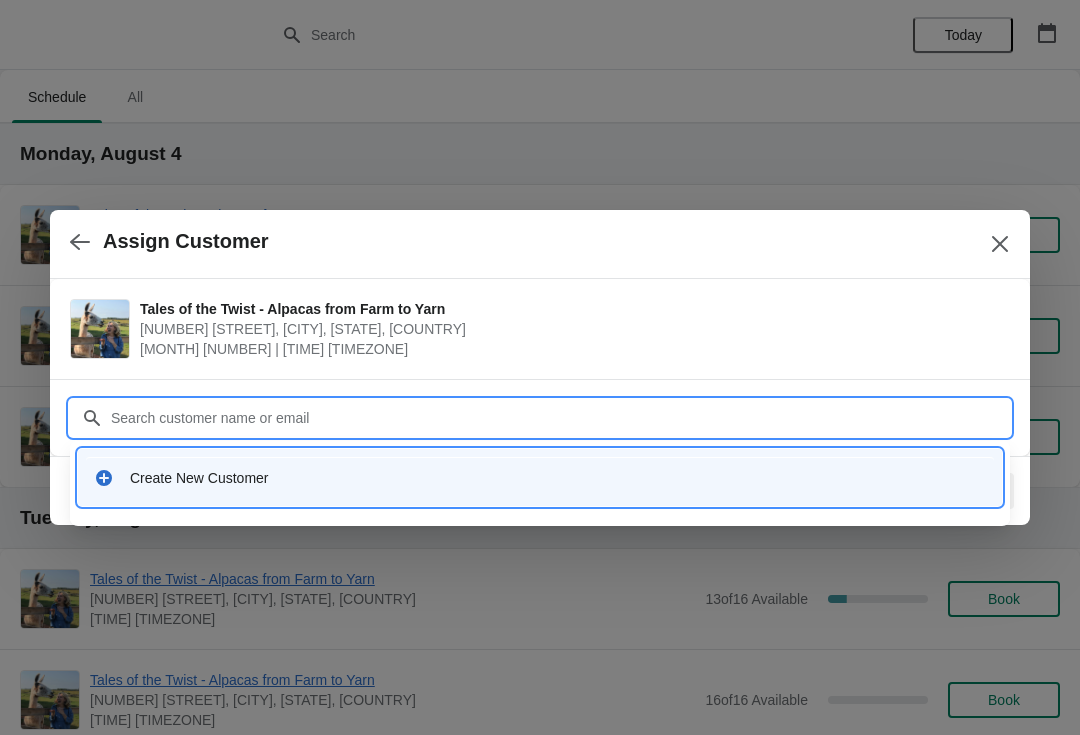 click on "Create New Customer" at bounding box center (558, 478) 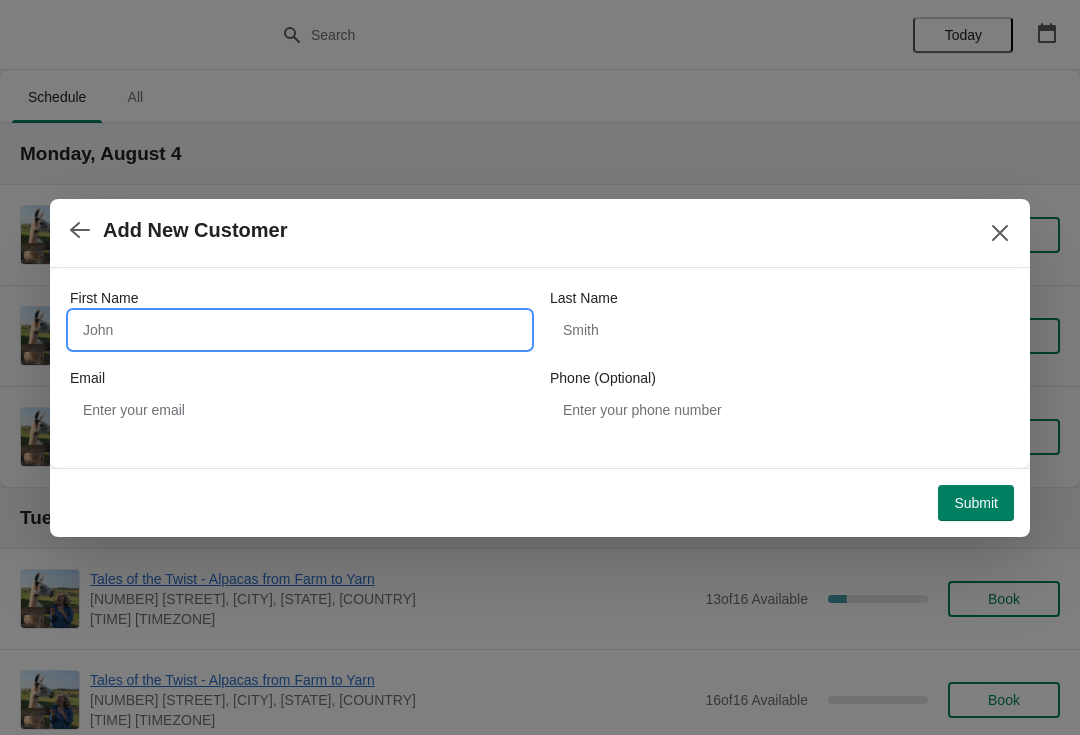 click on "First Name" at bounding box center [300, 330] 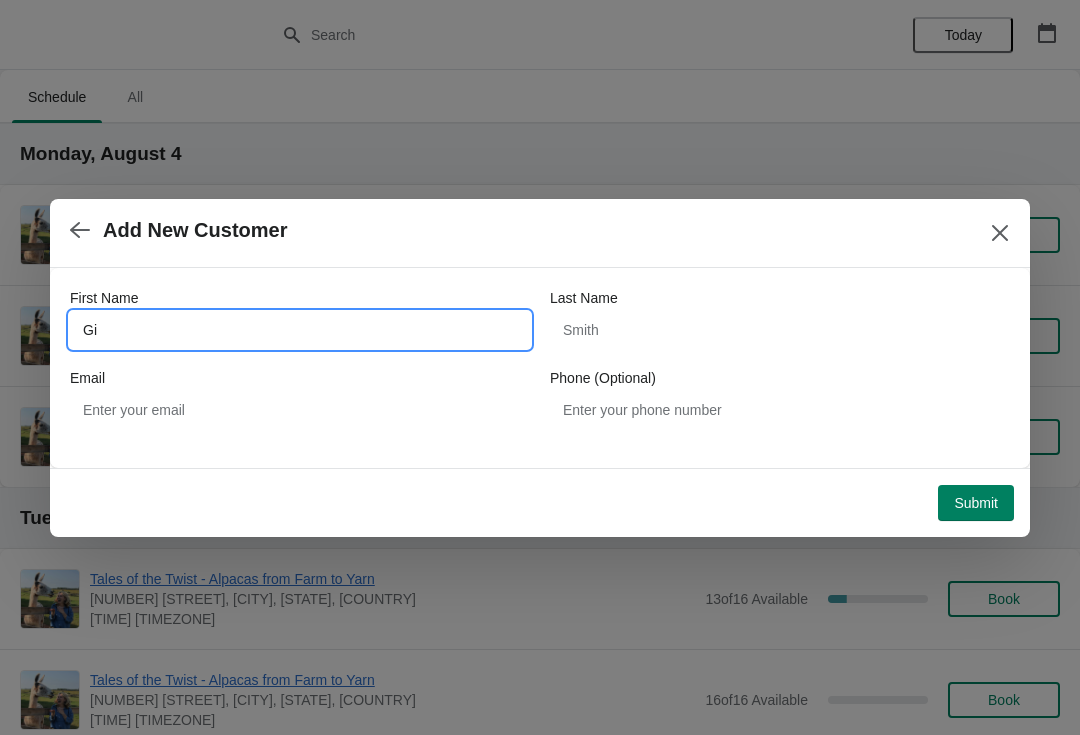 type on "G" 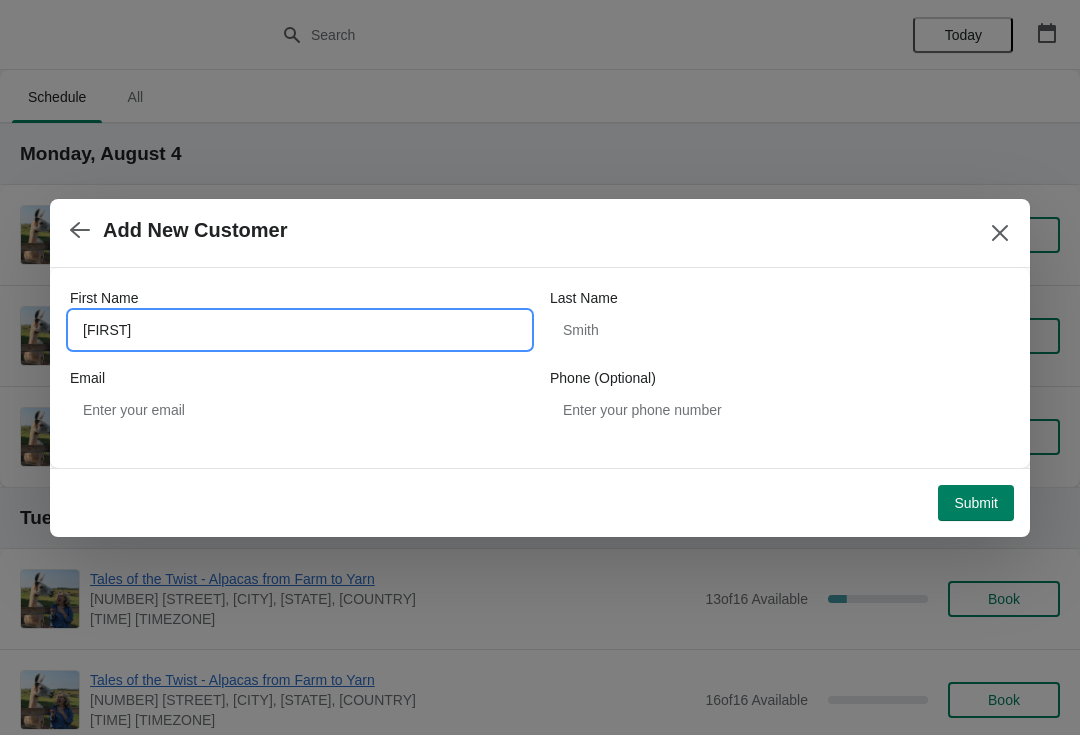 type on "Jillian" 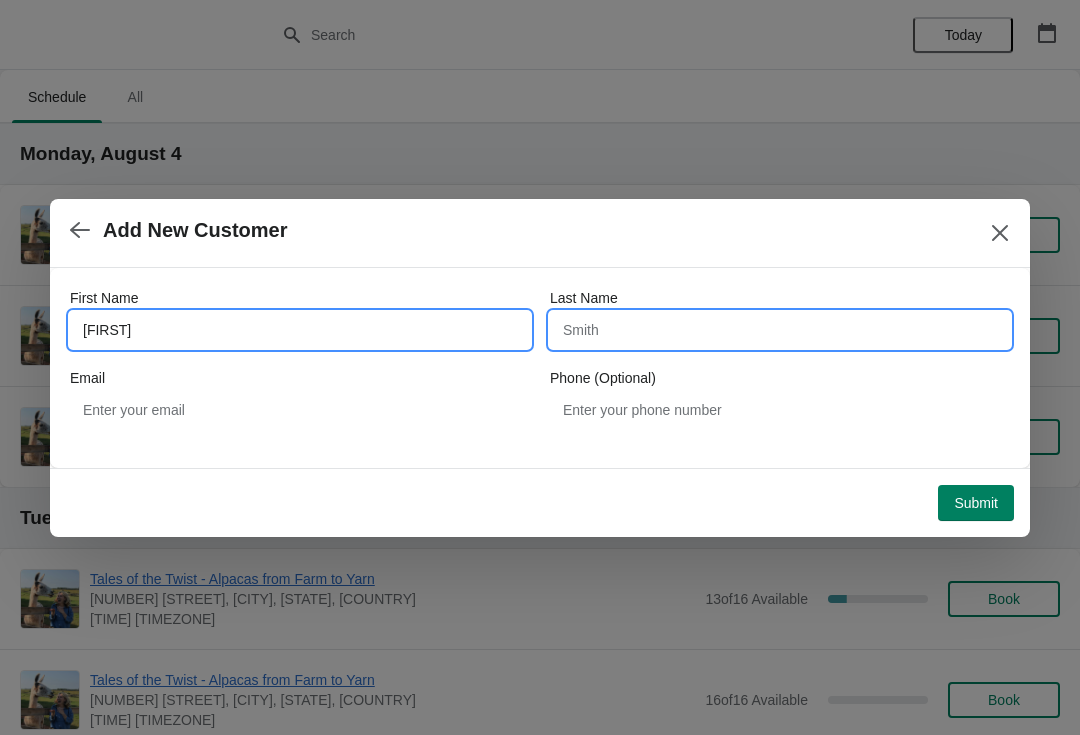 click on "Last Name" at bounding box center [780, 330] 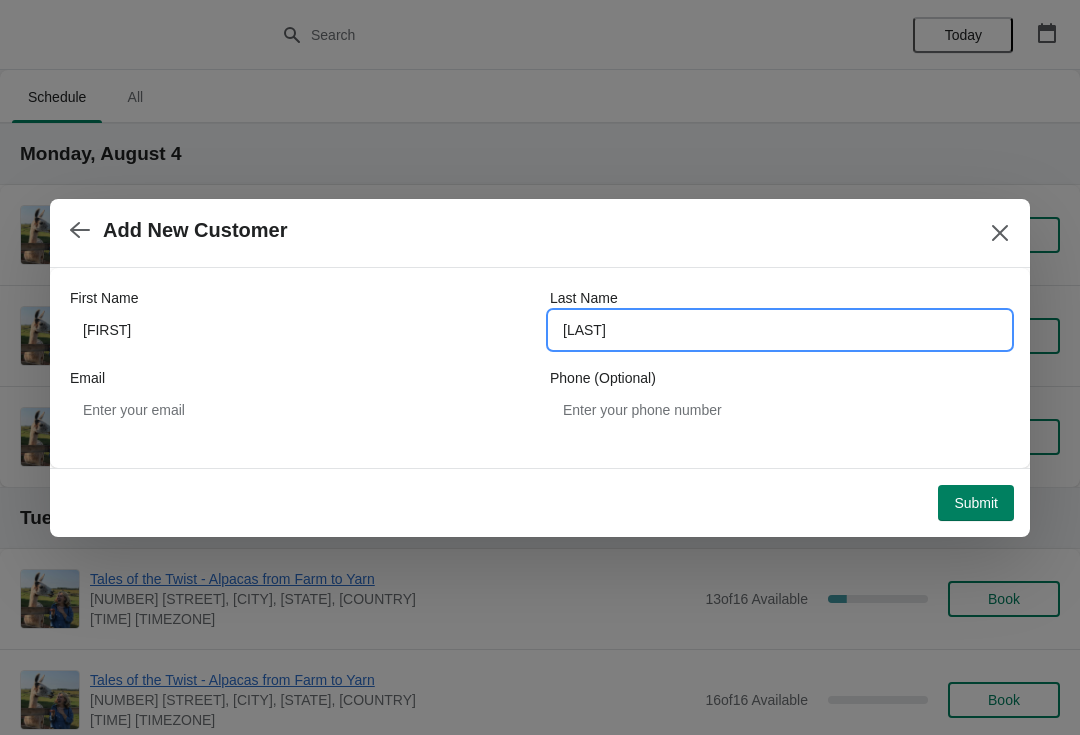 type on "Mackenzie" 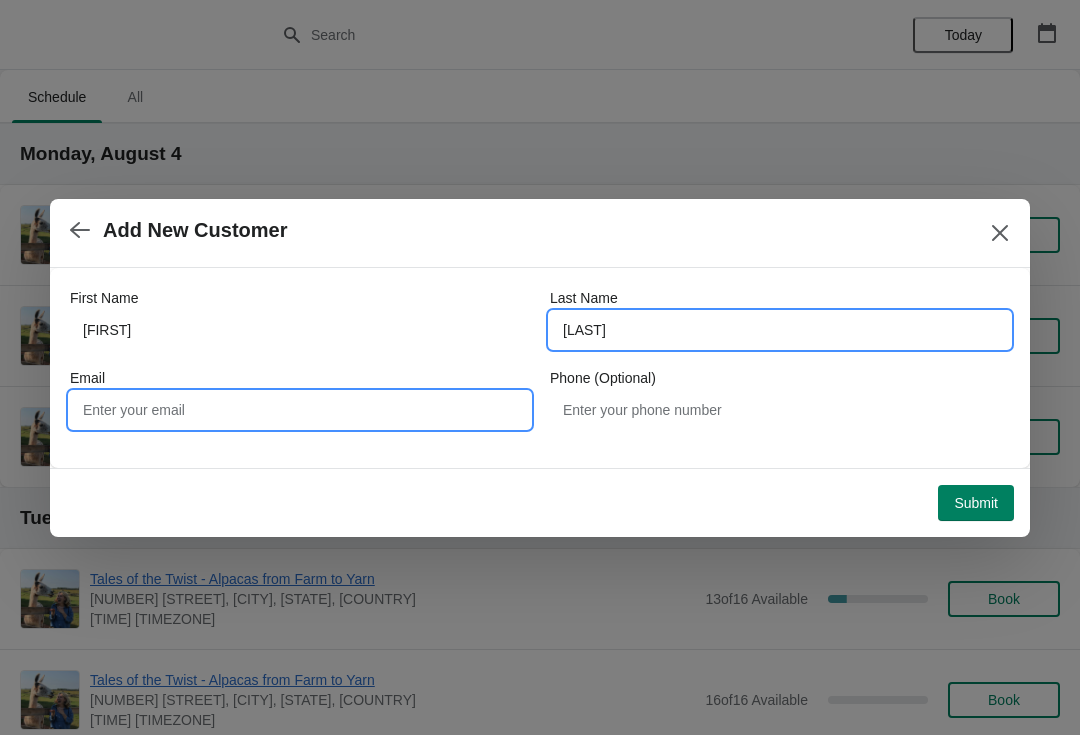 click on "Email" at bounding box center [300, 410] 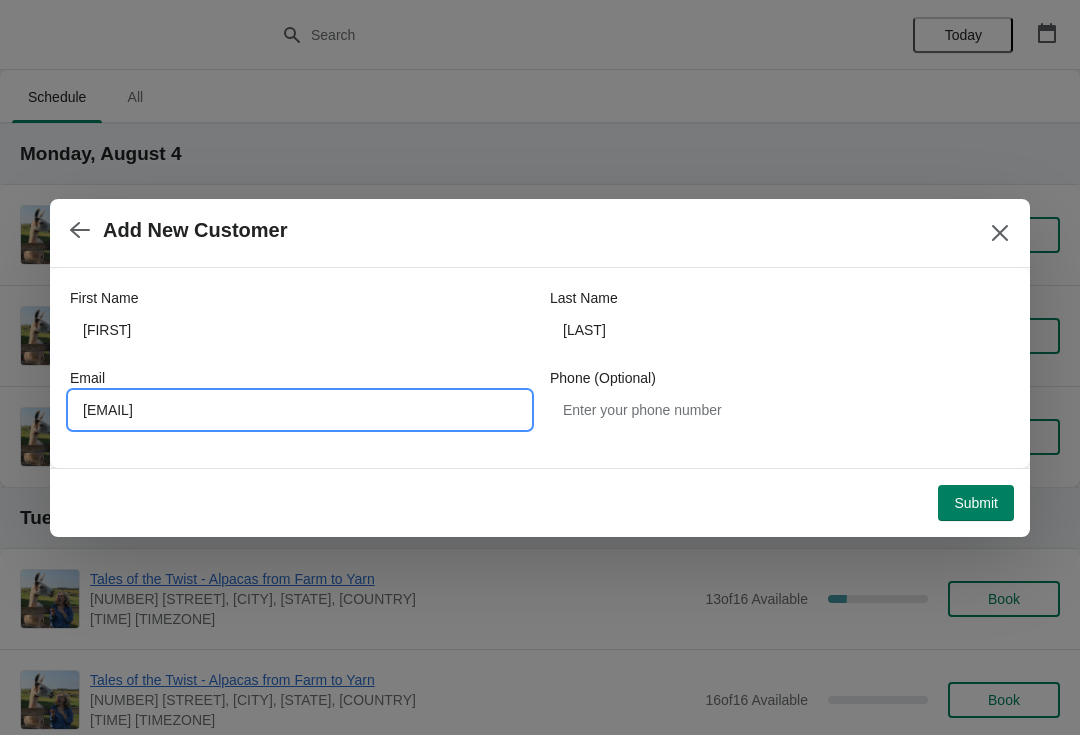 type on "Jillian1964@hotmail.com" 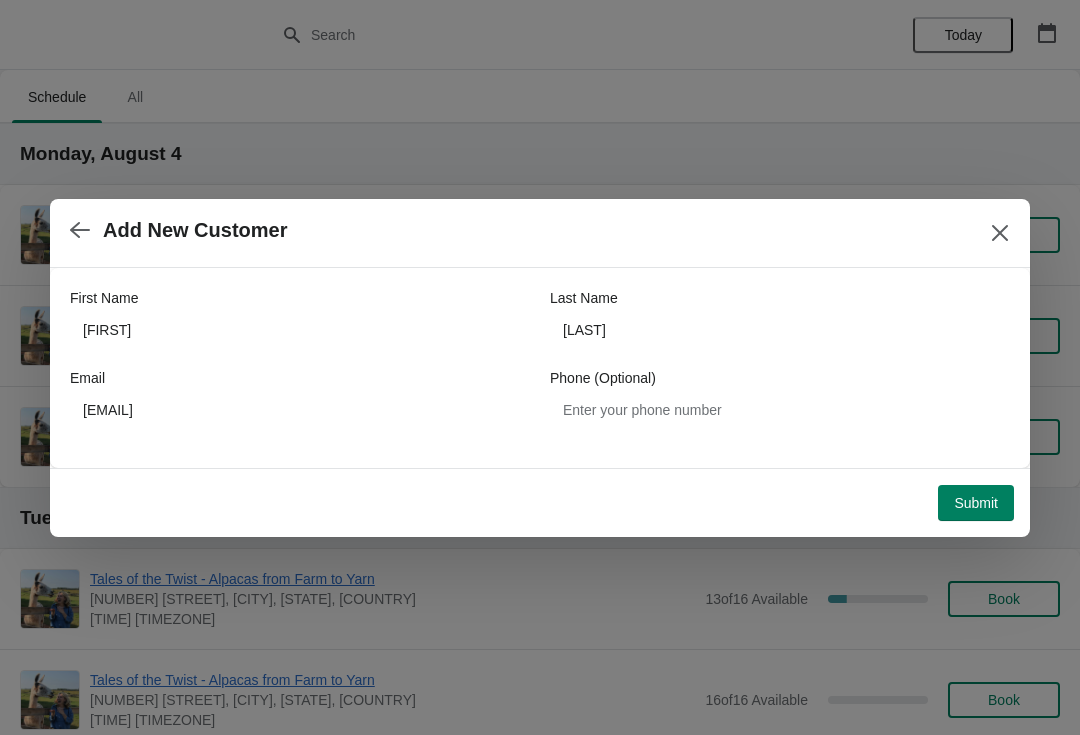 click on "Submit" at bounding box center (976, 503) 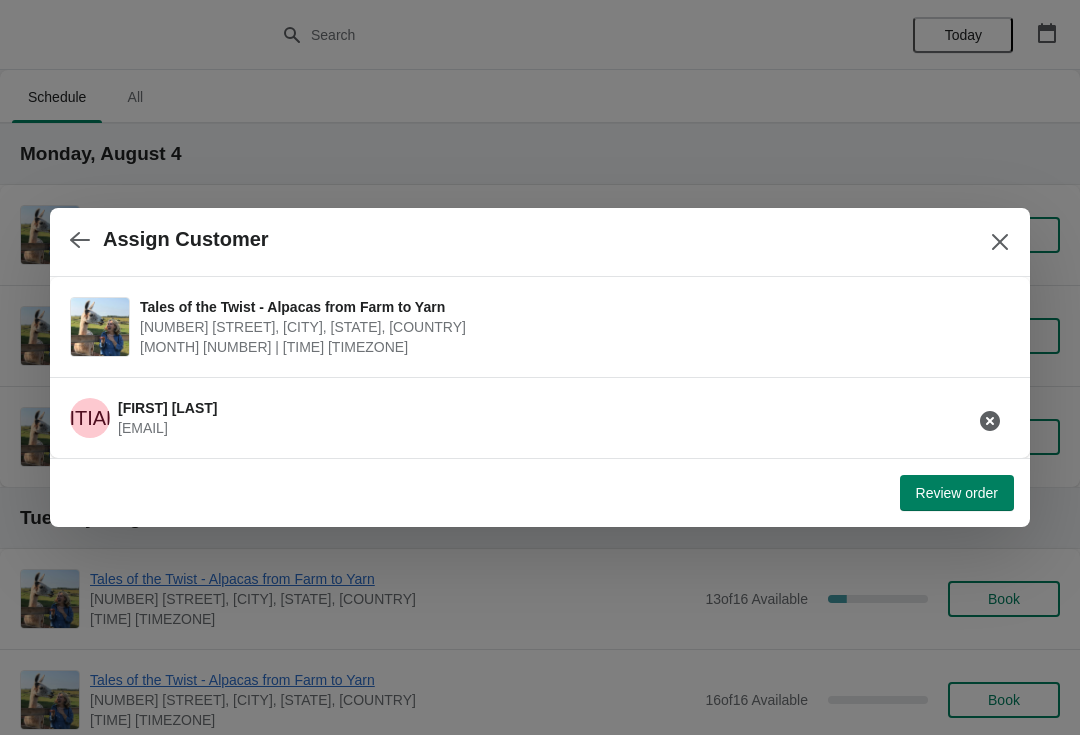 click on "Review order" at bounding box center [957, 493] 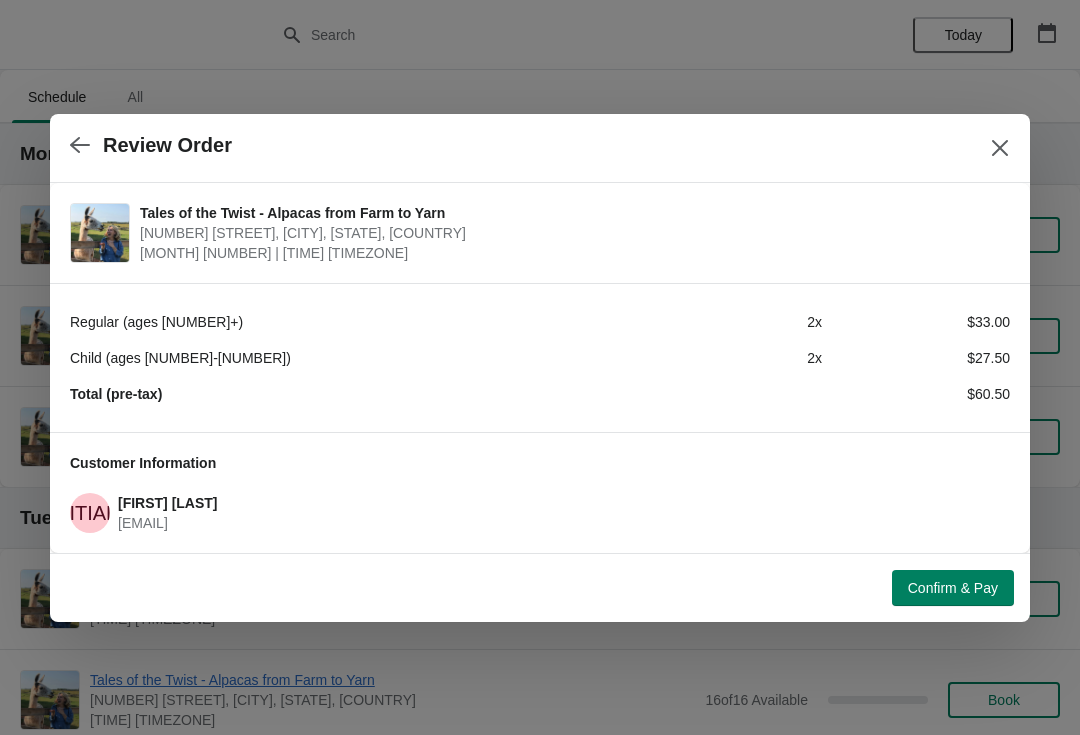 click on "Confirm & Pay" at bounding box center [953, 588] 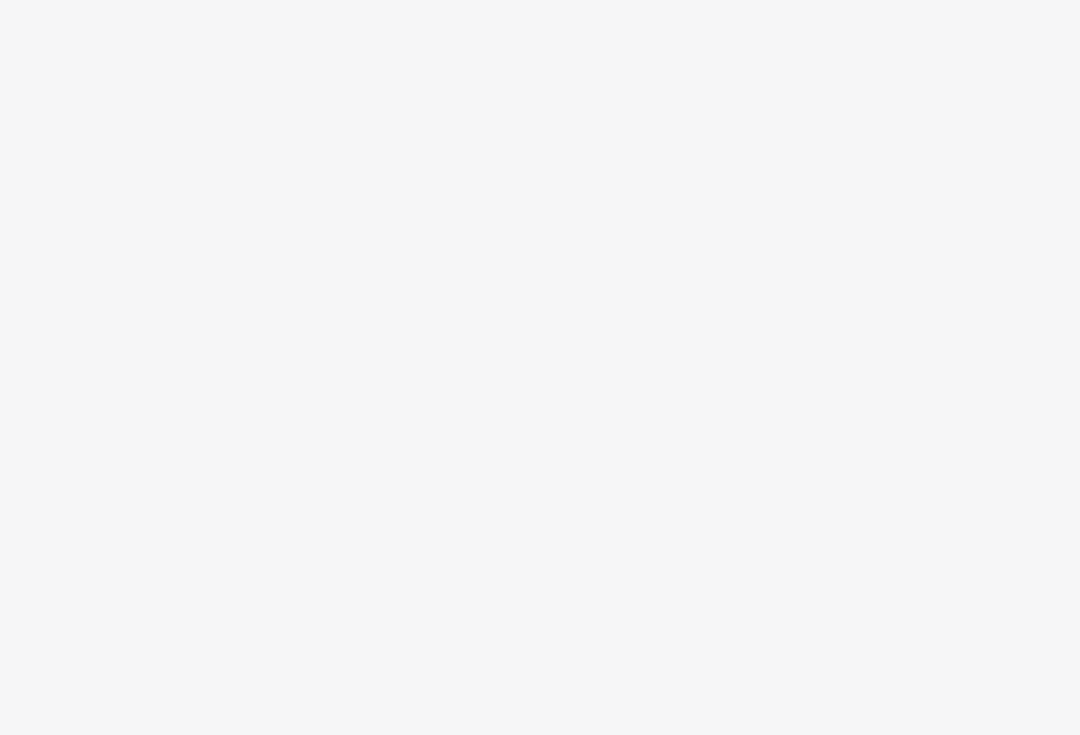 scroll, scrollTop: 0, scrollLeft: 0, axis: both 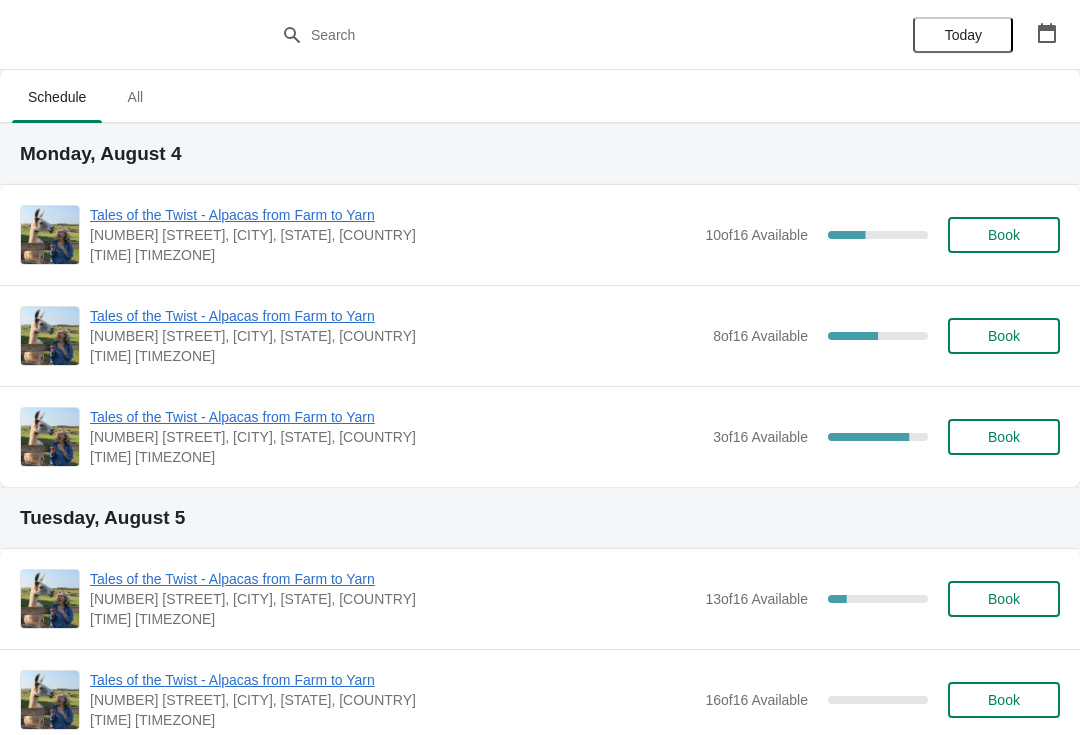 click on "Tales of the Twist - Alpacas from Farm to Yarn" at bounding box center [392, 215] 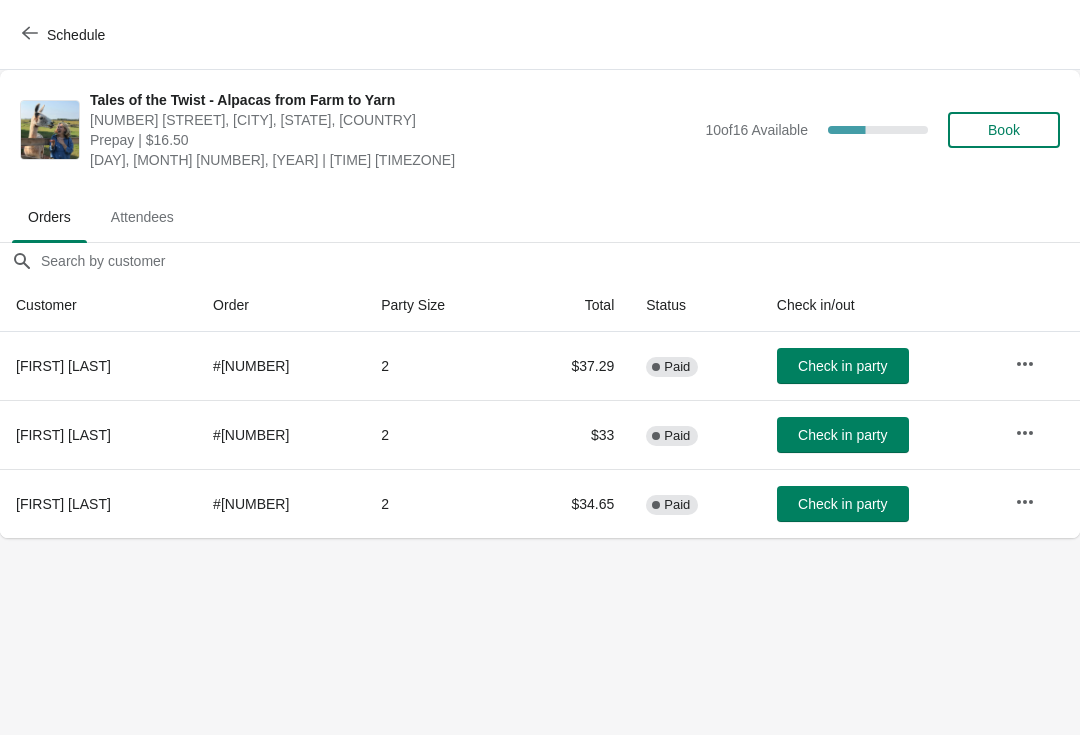 click on "Check in party" at bounding box center [842, 366] 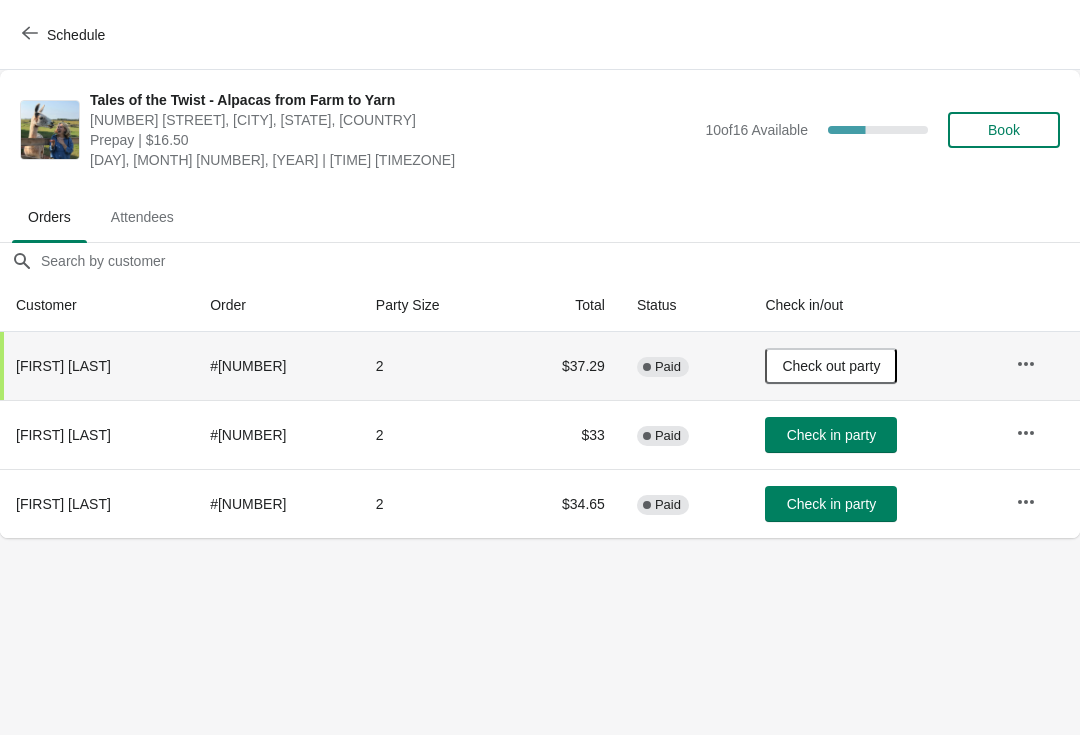 click on "Check in party" at bounding box center [831, 504] 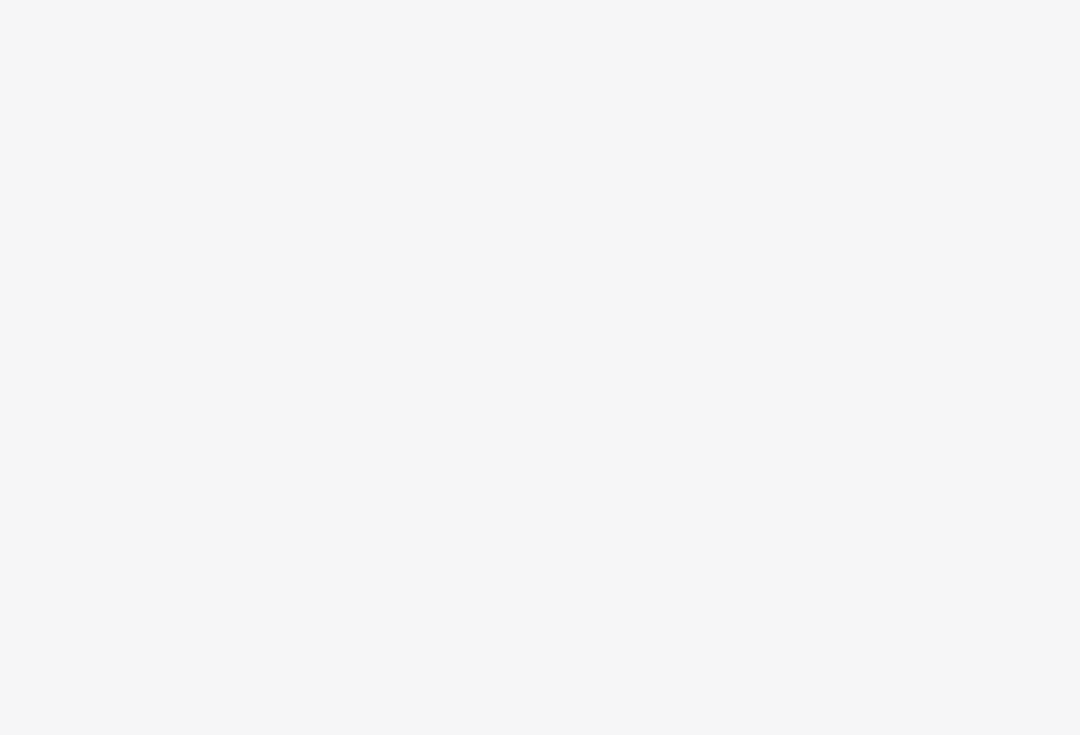 scroll, scrollTop: 0, scrollLeft: 0, axis: both 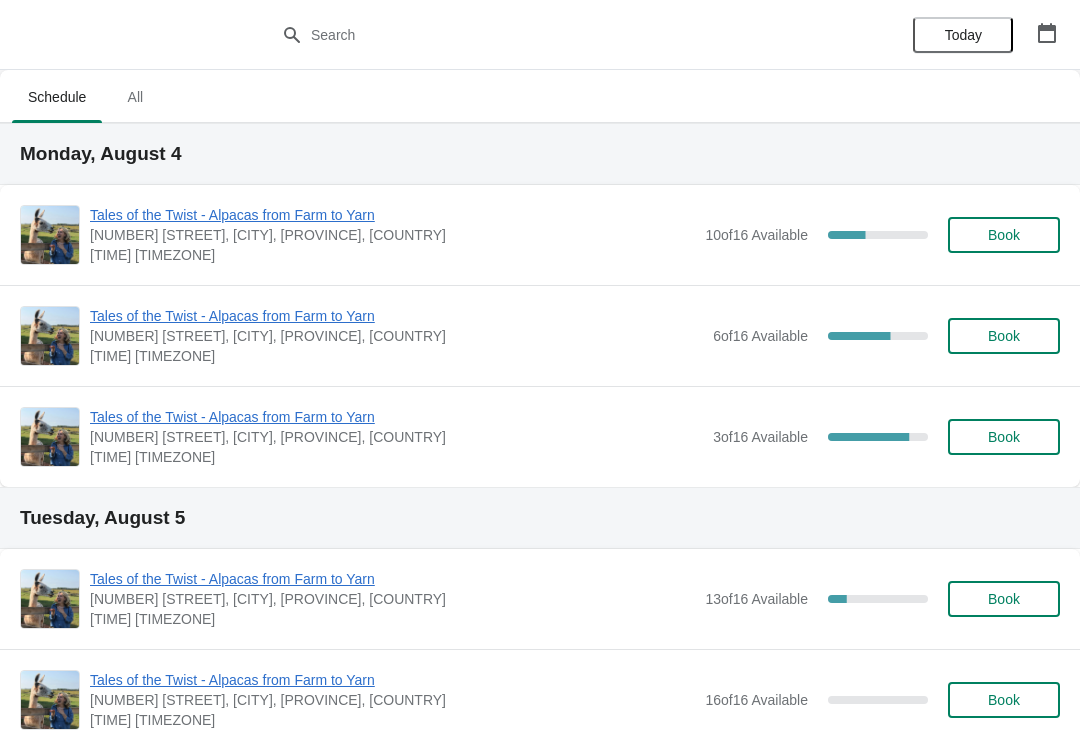 click on "Tales of the Twist - Alpacas from Farm to Yarn" at bounding box center (392, 215) 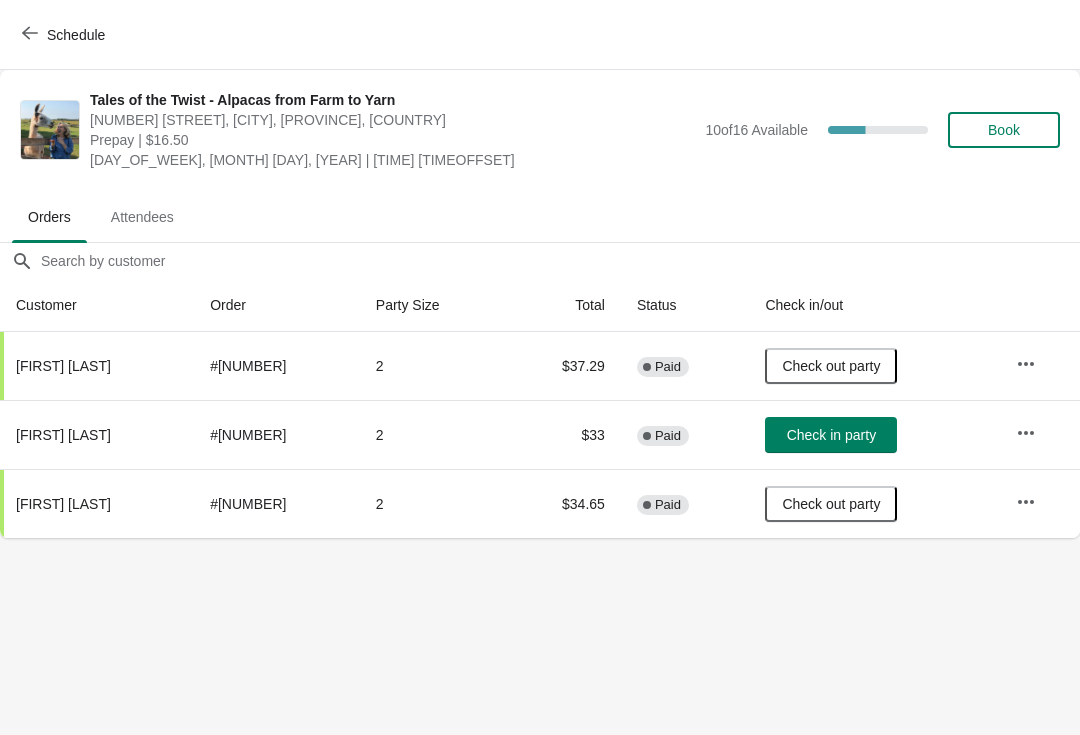 click on "Attendees" at bounding box center (142, 217) 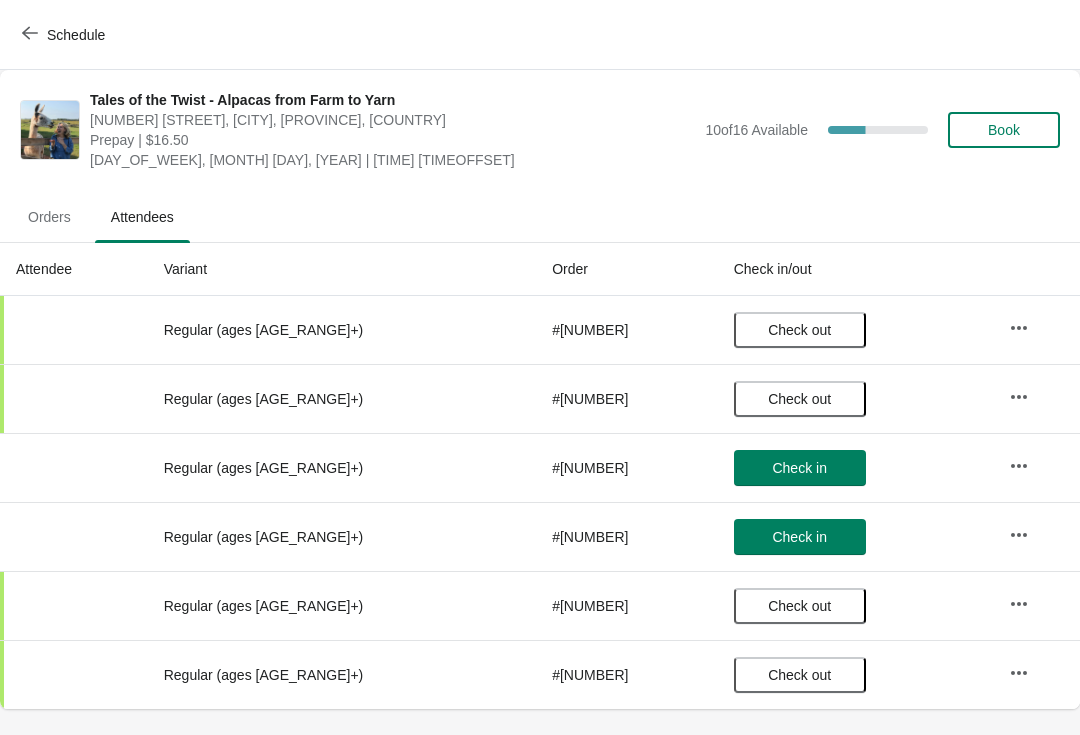 click on "Orders" at bounding box center (49, 217) 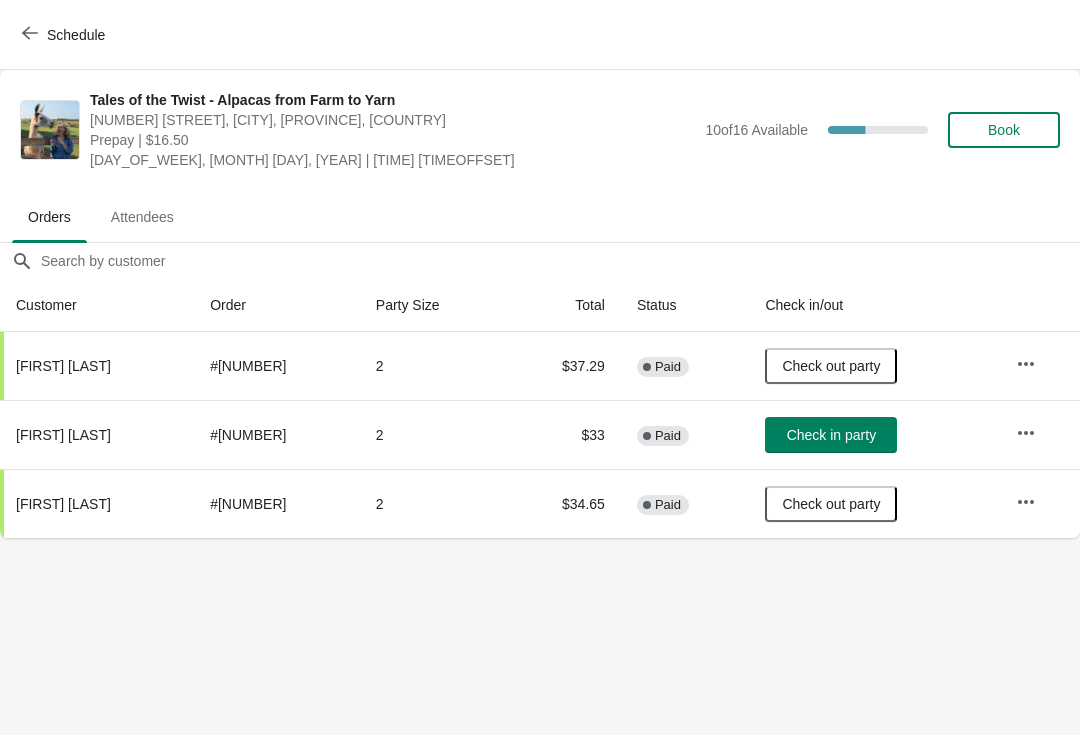 click at bounding box center [1026, 433] 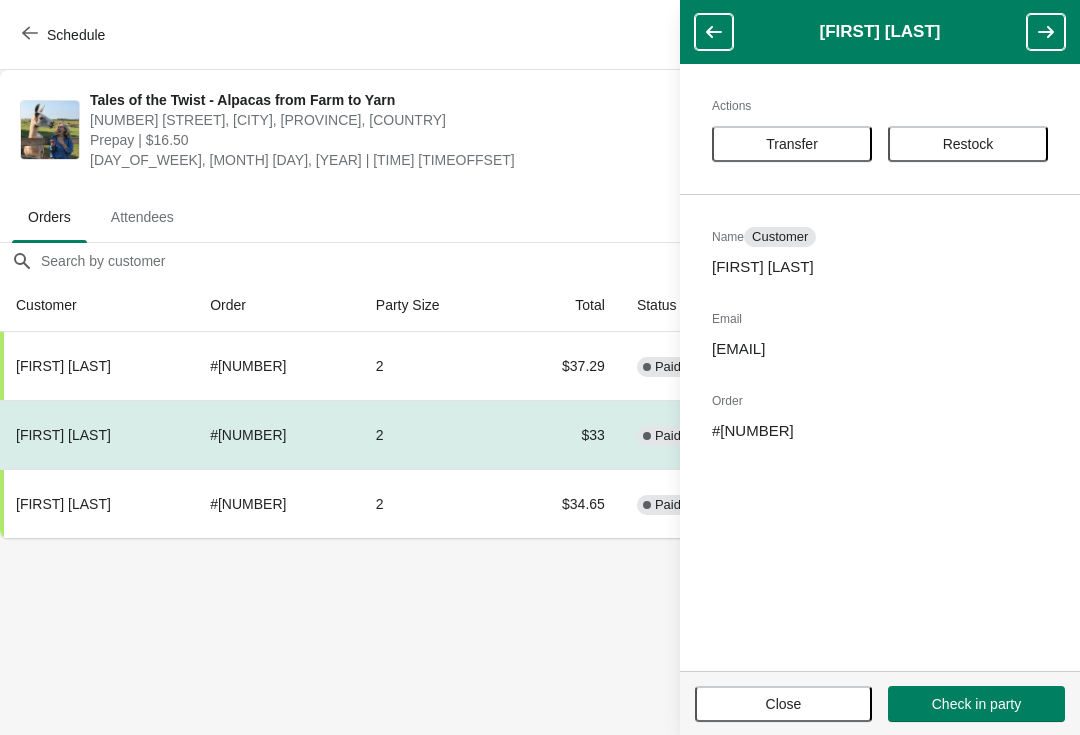 click on "Transfer" at bounding box center (792, 144) 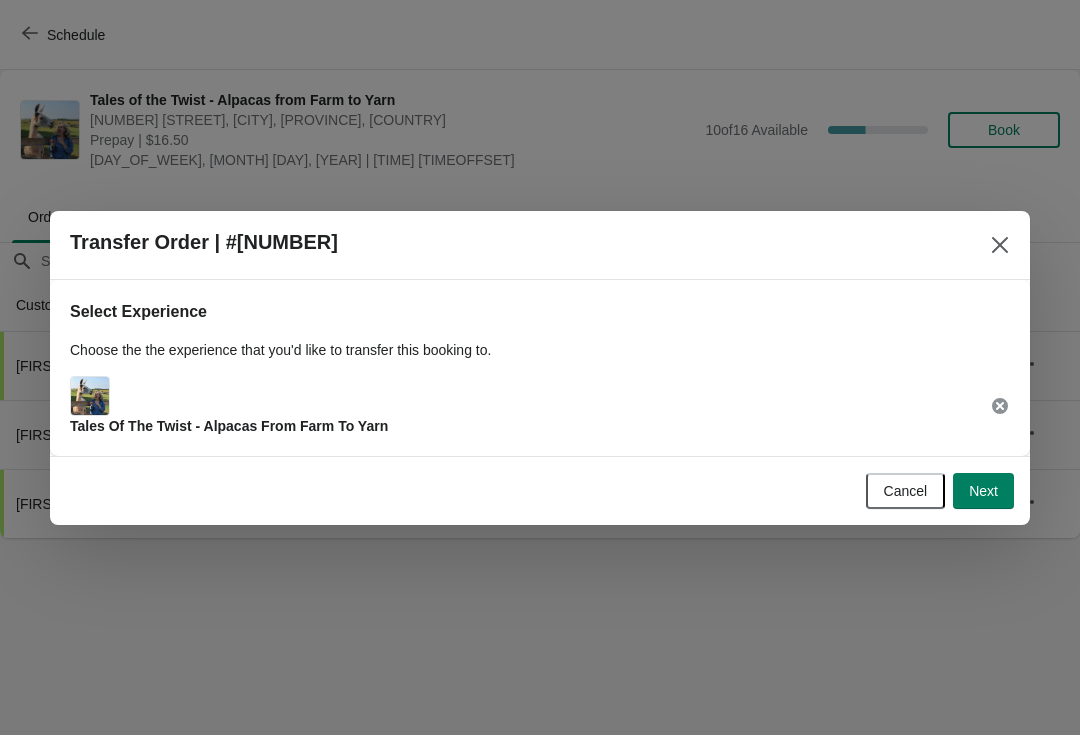 click on "Next" at bounding box center [983, 491] 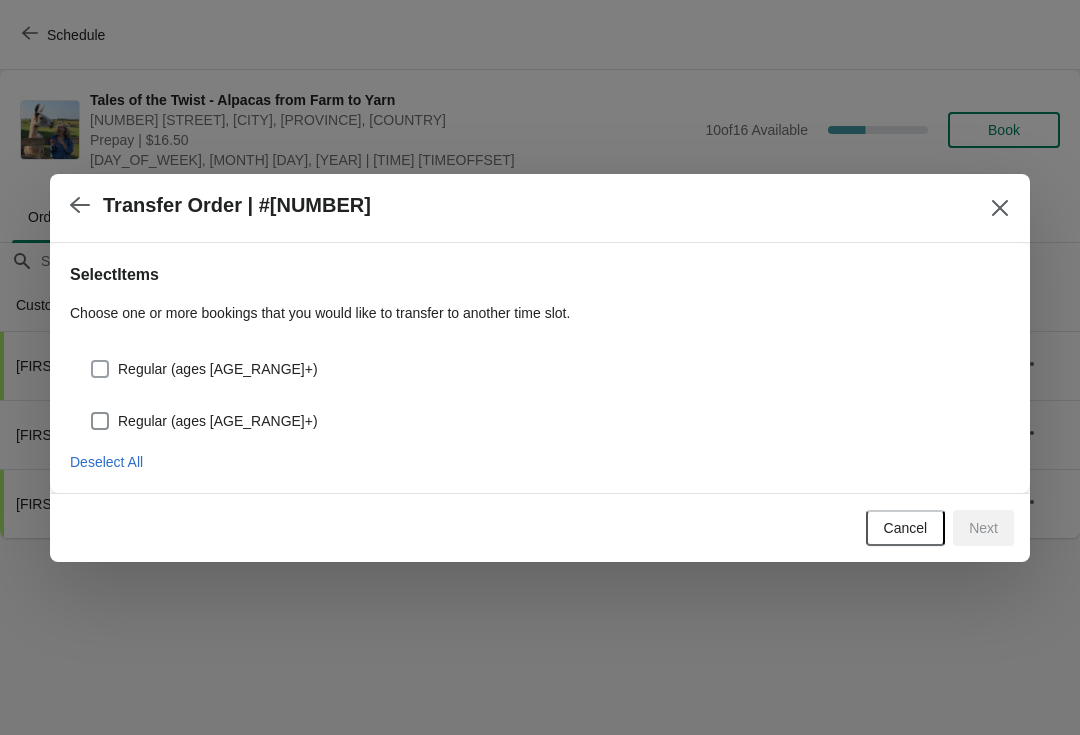 click at bounding box center [100, 369] 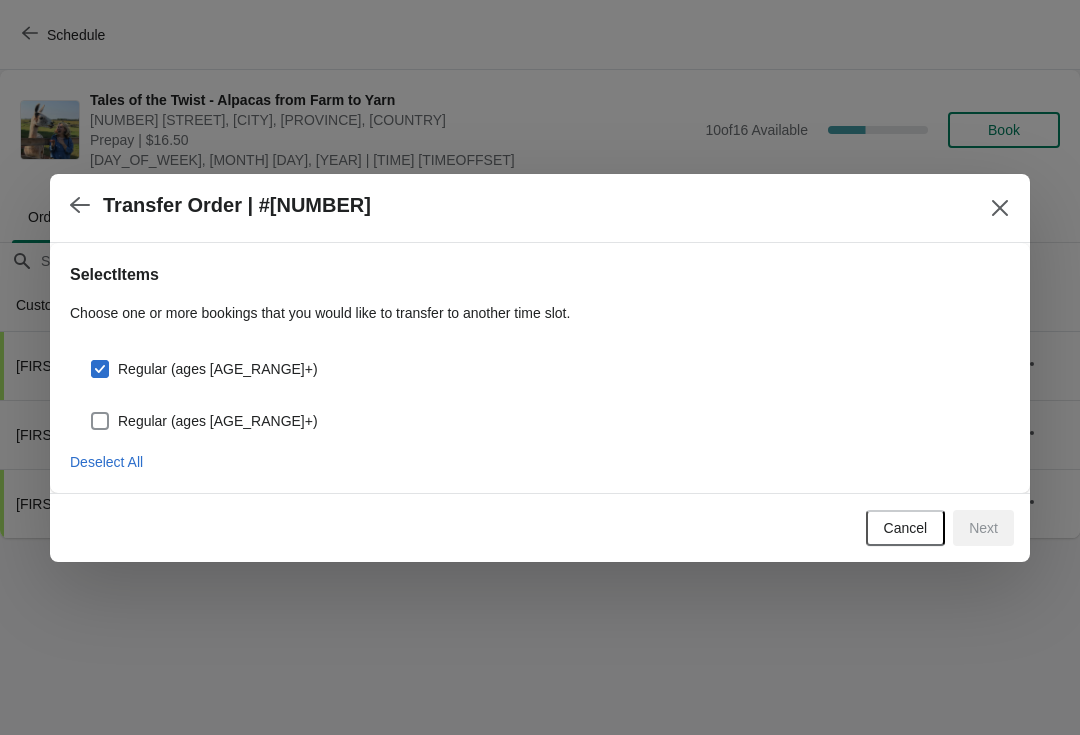 checkbox on "true" 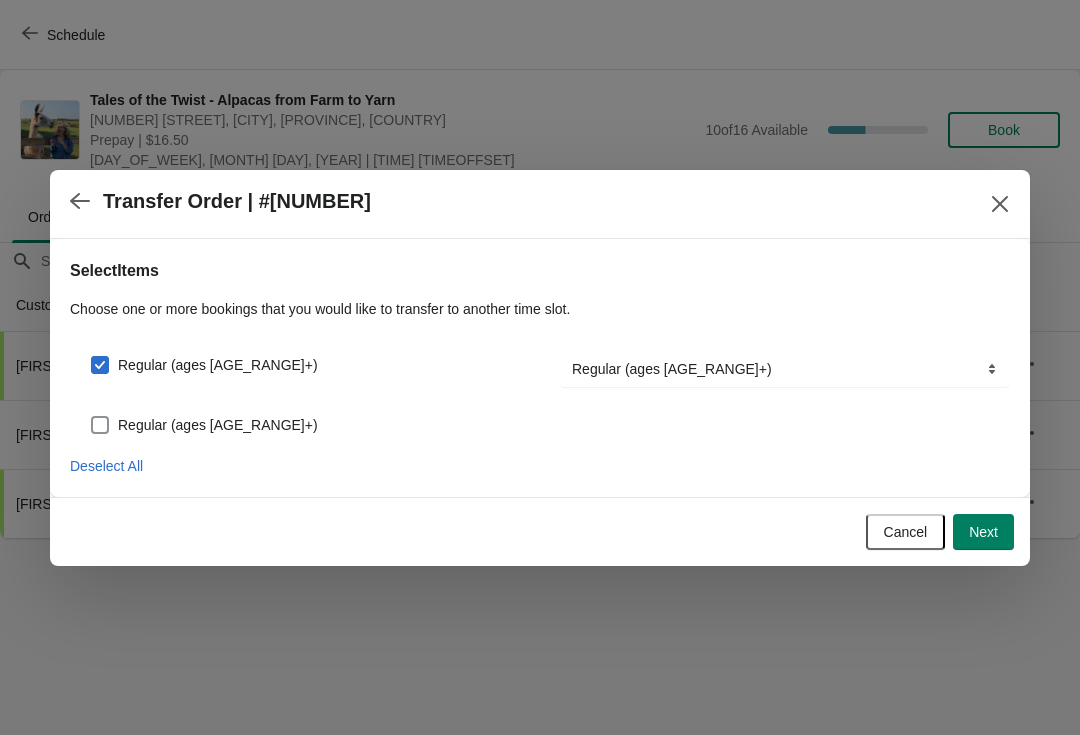 click at bounding box center (100, 425) 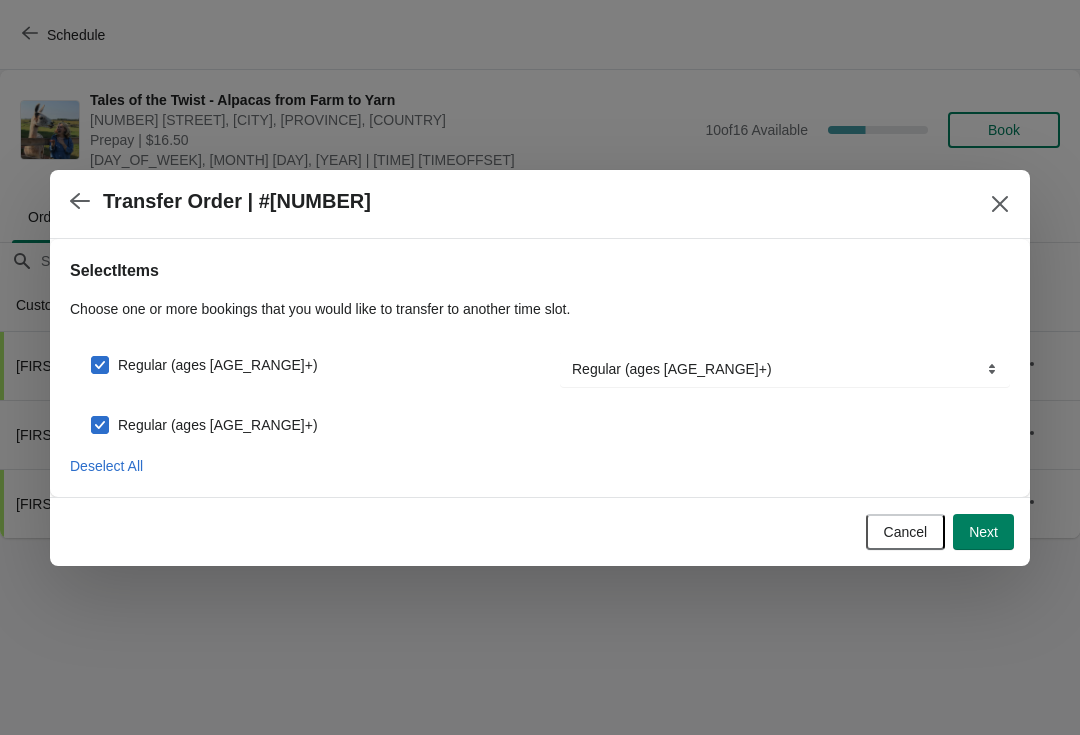 checkbox on "true" 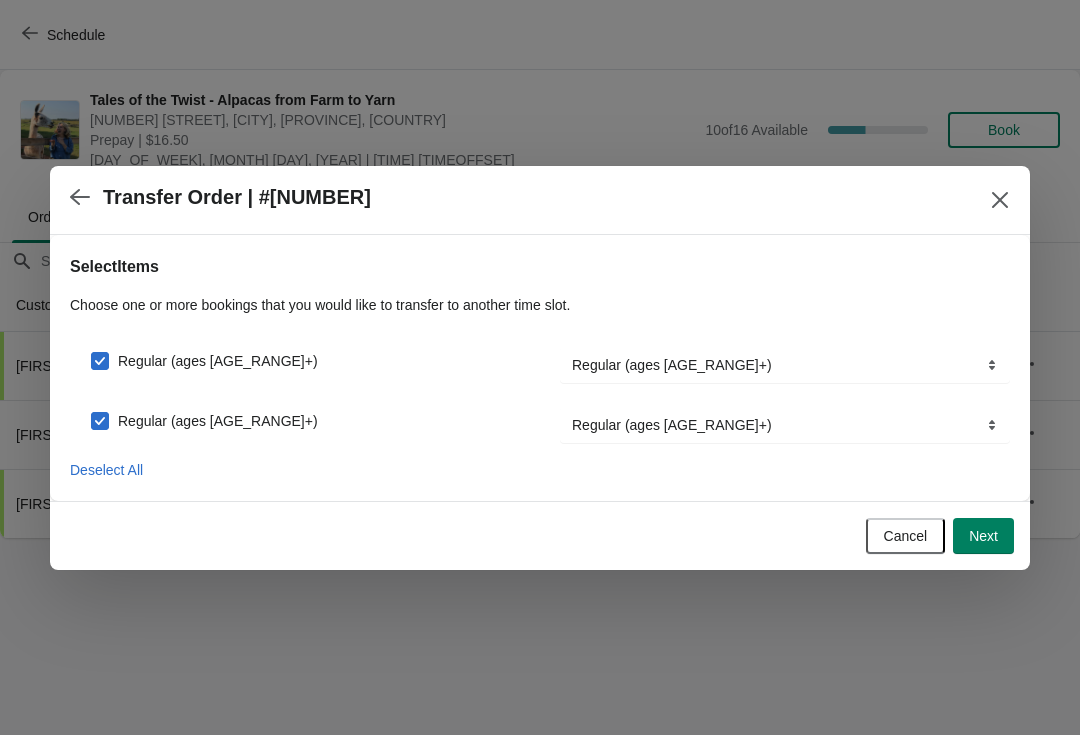 click on "Next" at bounding box center [983, 536] 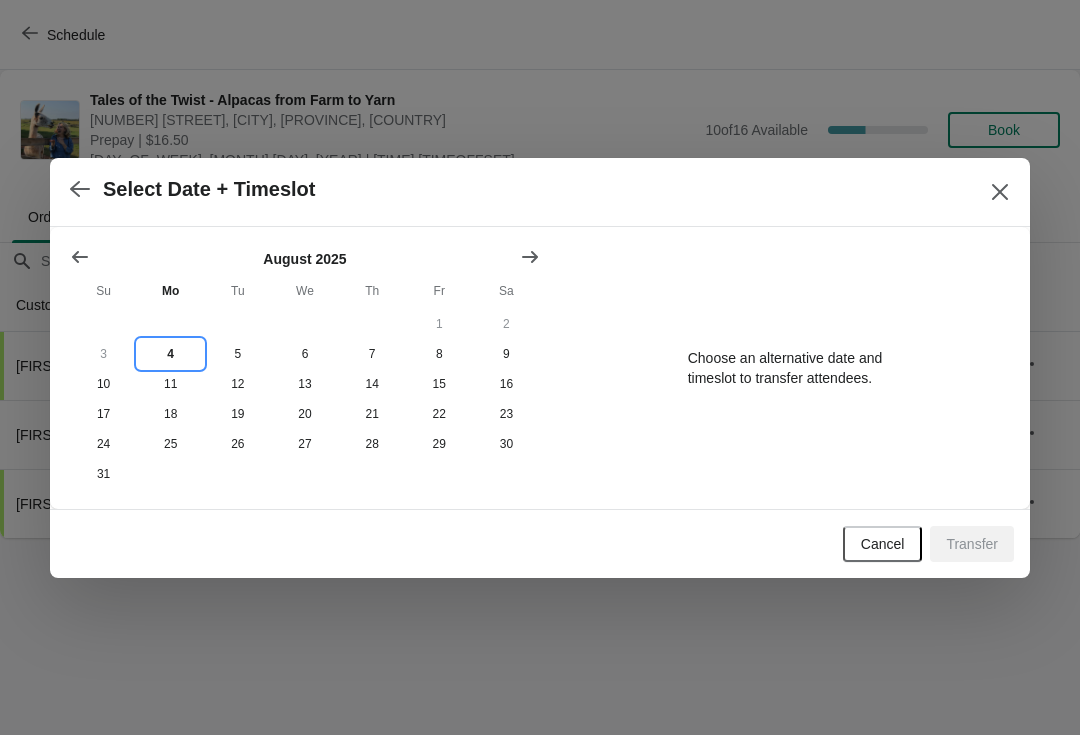 click on "4" at bounding box center [170, 354] 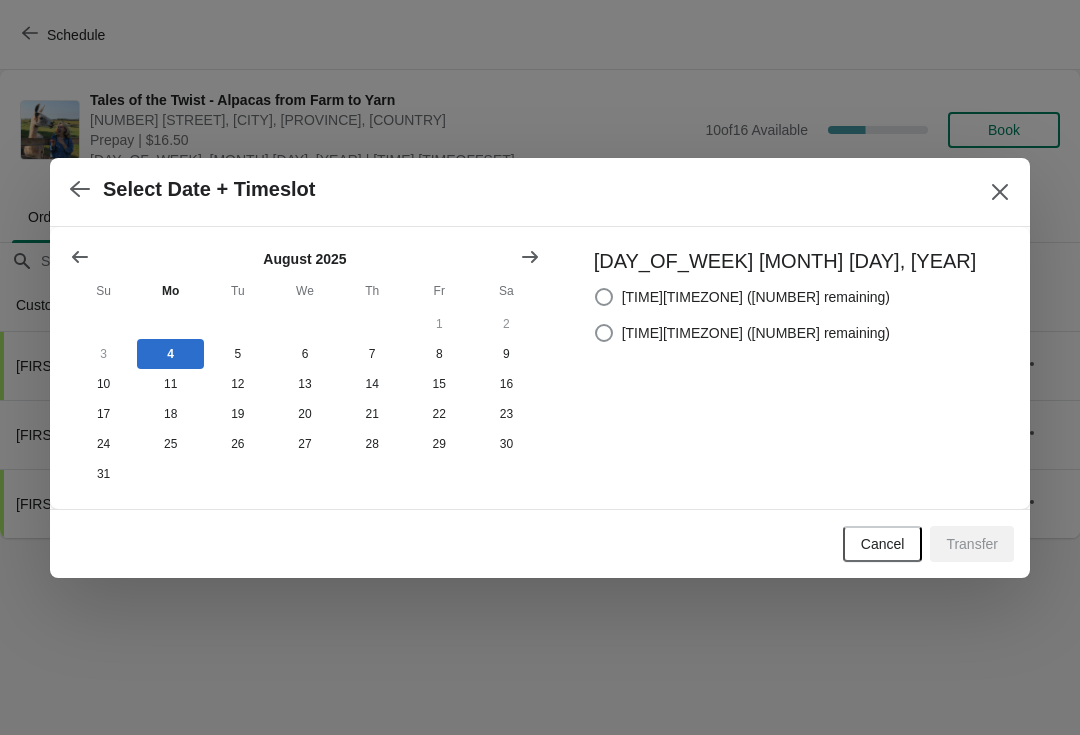click at bounding box center (604, 297) 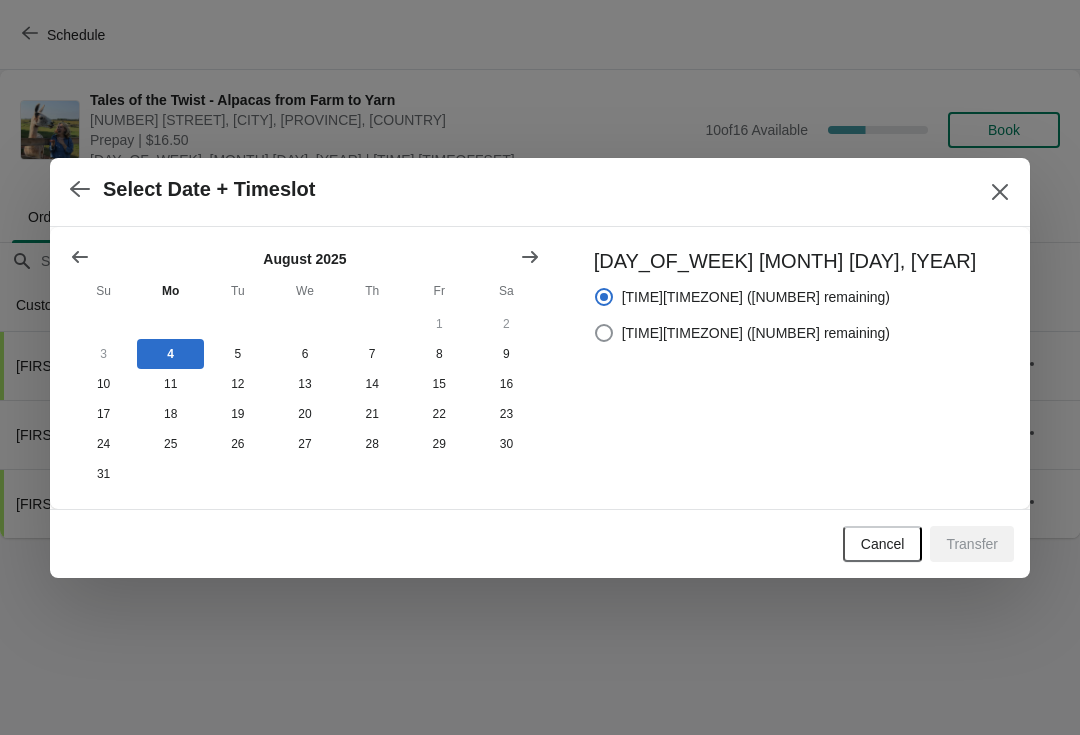 radio on "true" 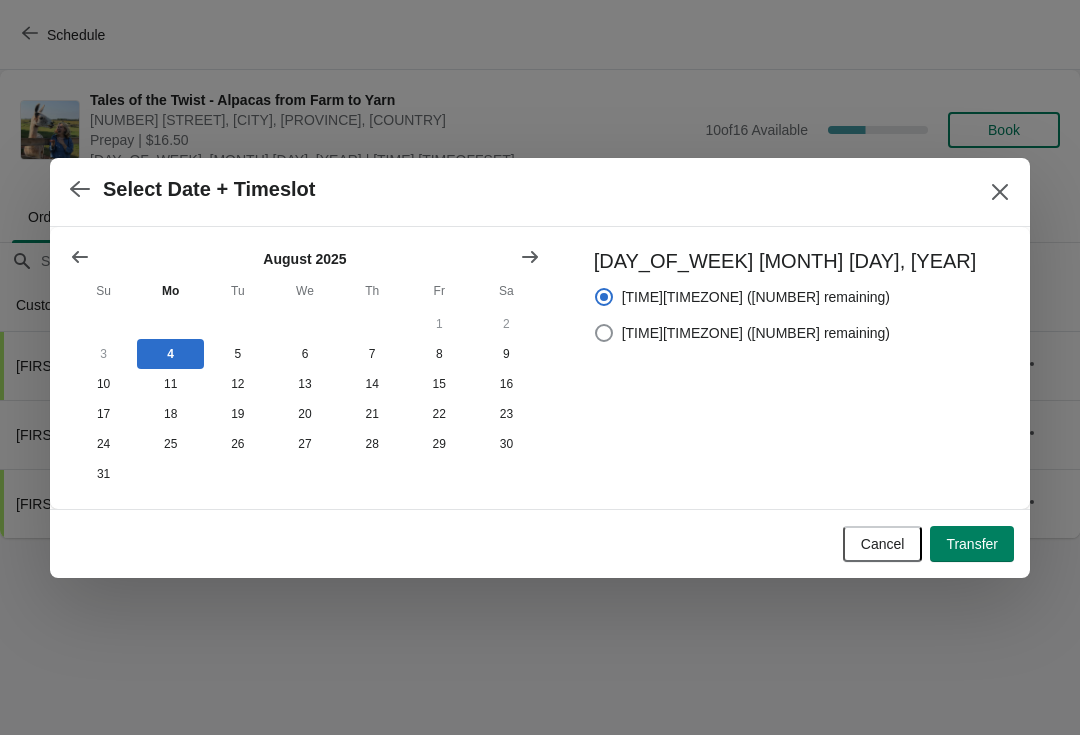 click on "Transfer" at bounding box center (972, 544) 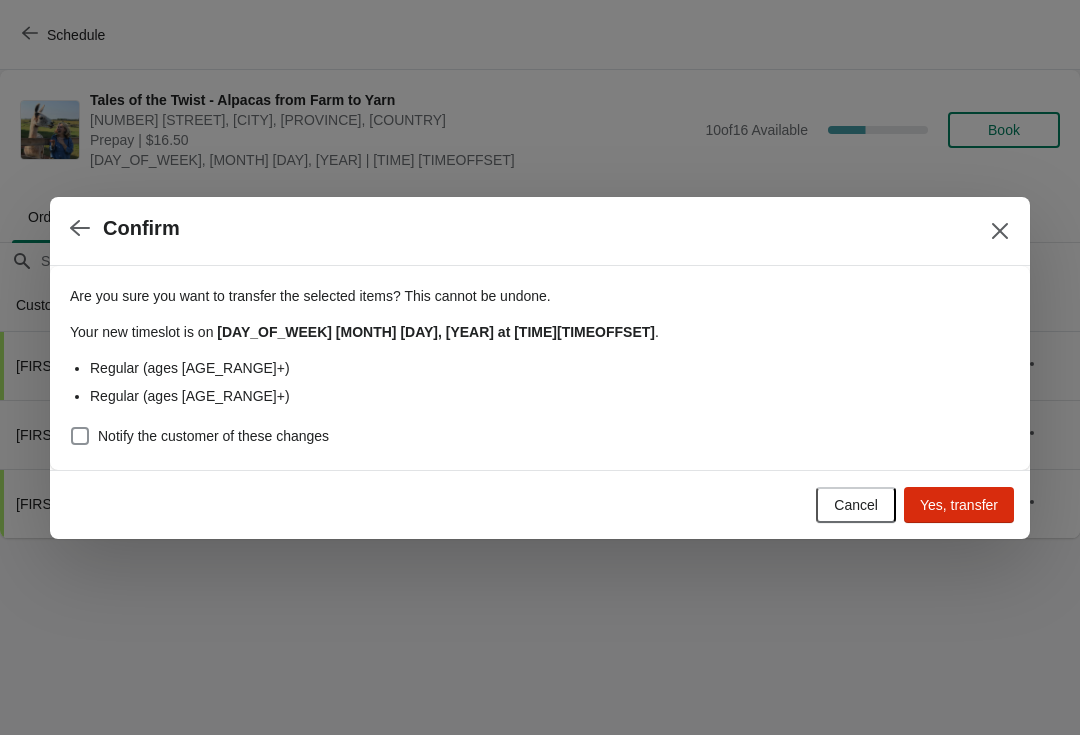 click on "Cancel" at bounding box center (856, 505) 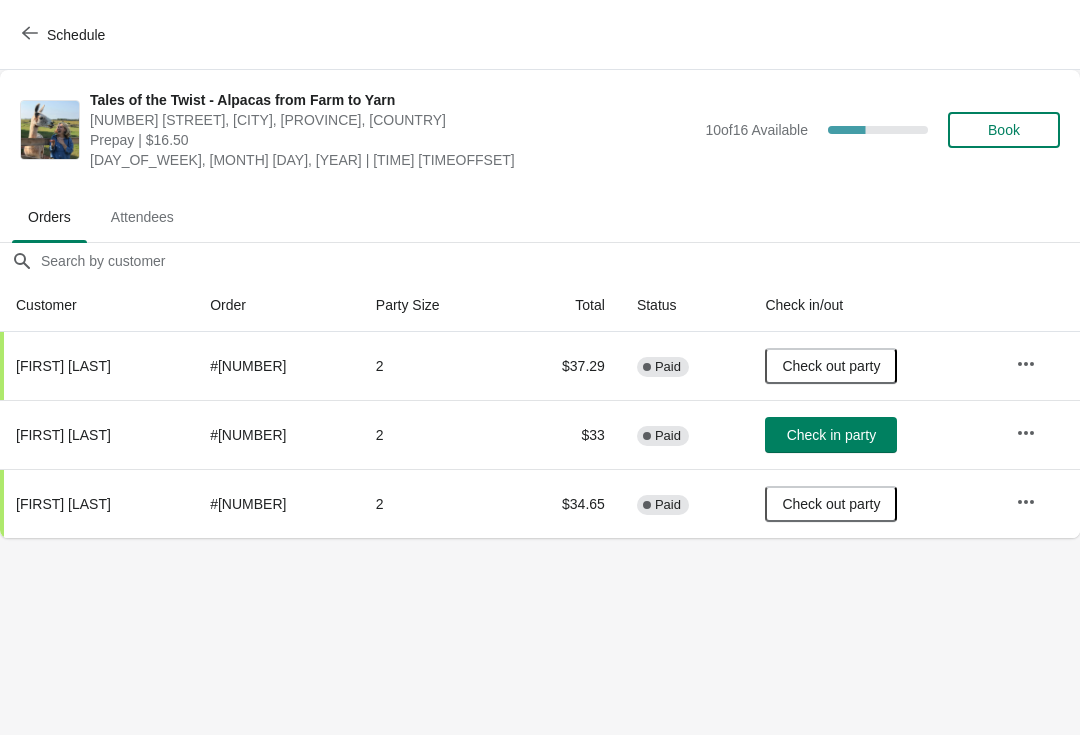 click at bounding box center (1026, 433) 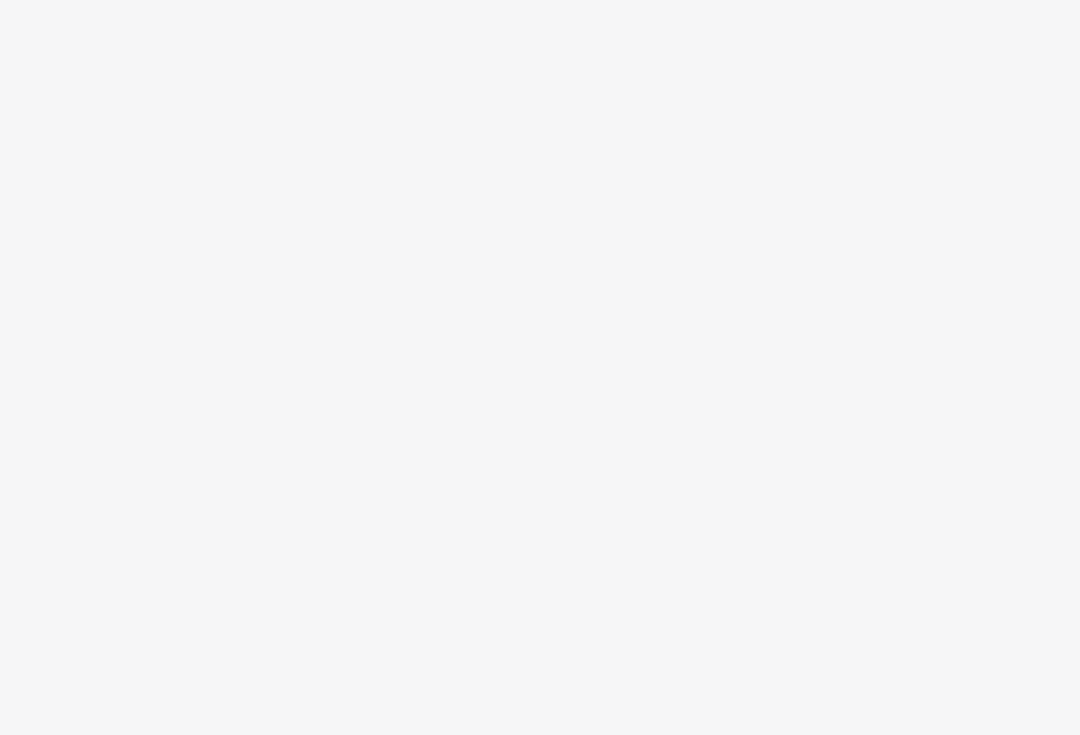 scroll, scrollTop: 0, scrollLeft: 0, axis: both 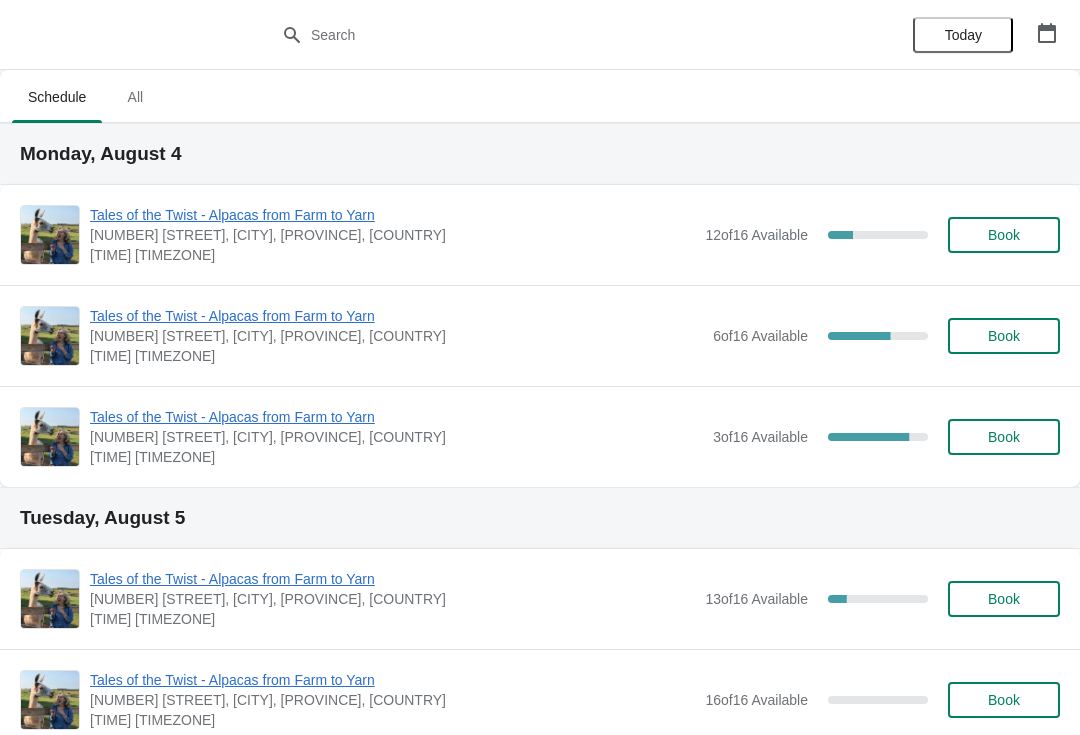 click on "Tales of the Twist - Alpacas from Farm to Yarn 5627 Route 12, Tyne Valley, PE, Canada 10:00 am America/Halifax 12  of  16   Available 25 % Book" at bounding box center (540, 235) 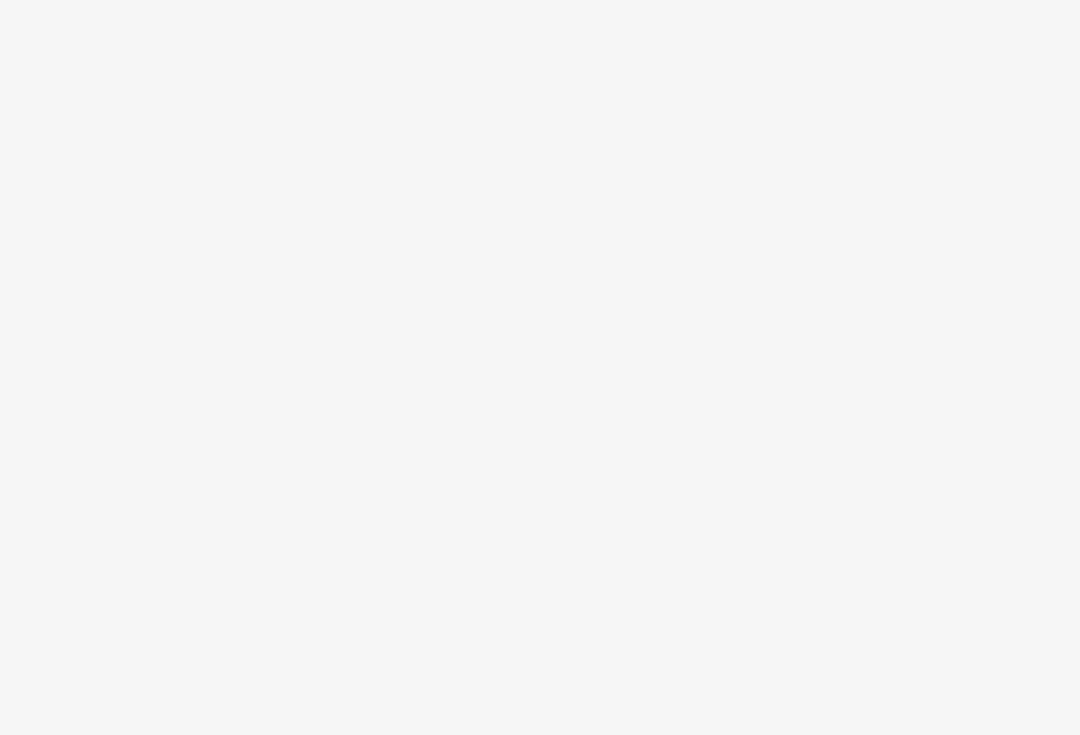 scroll, scrollTop: 0, scrollLeft: 0, axis: both 